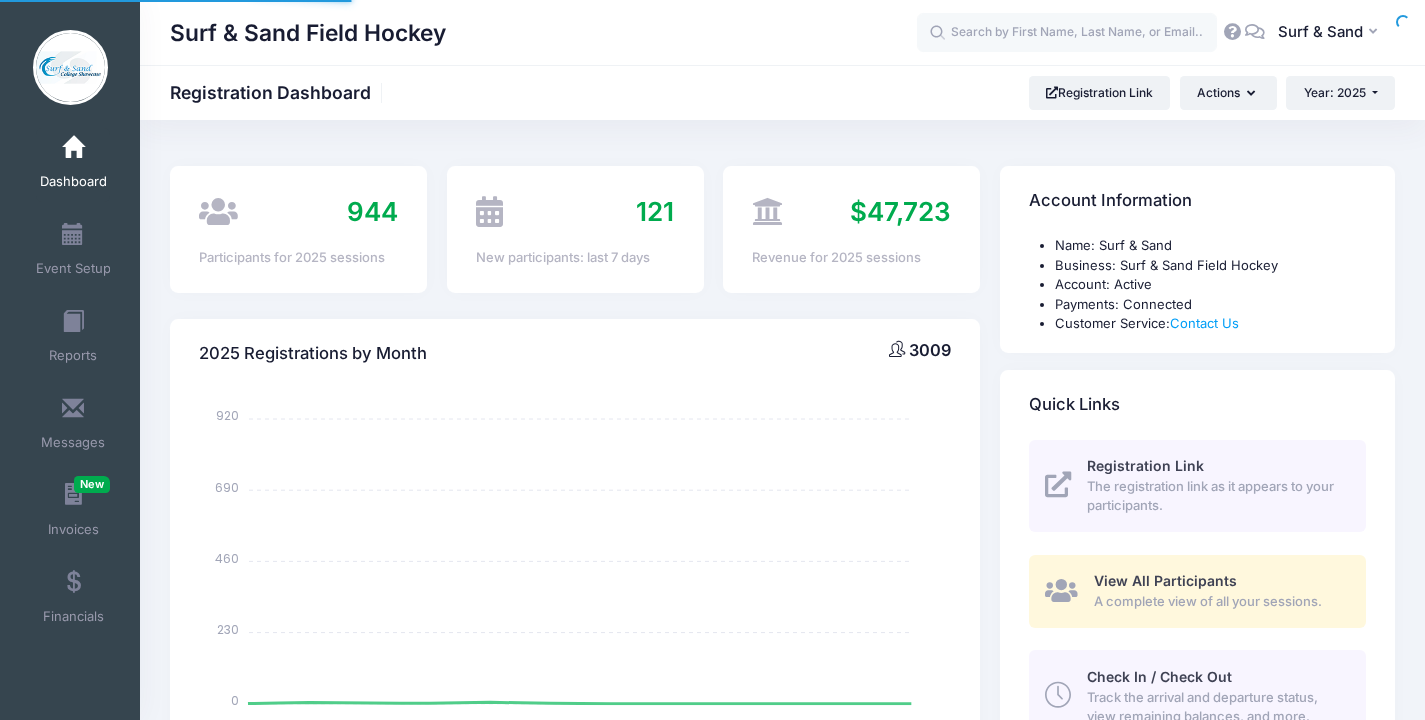 scroll, scrollTop: 0, scrollLeft: 0, axis: both 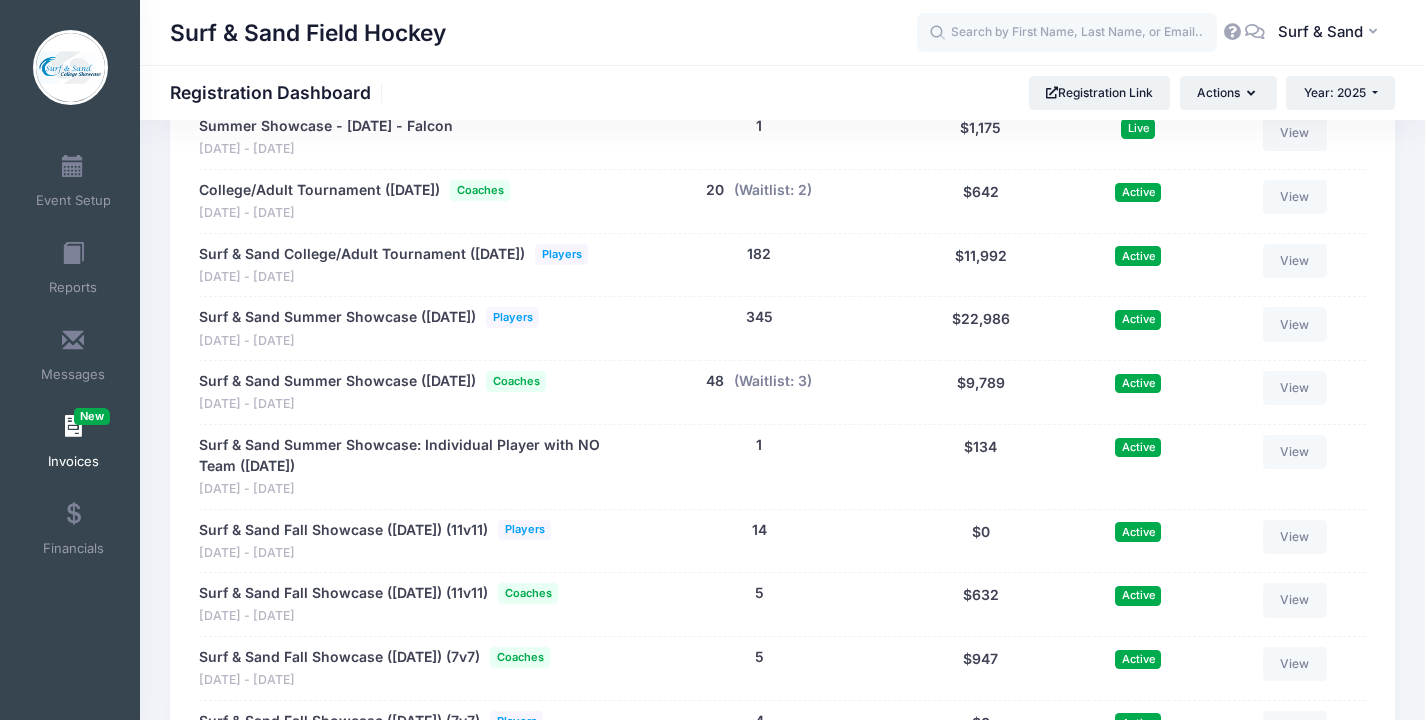 click at bounding box center (73, 427) 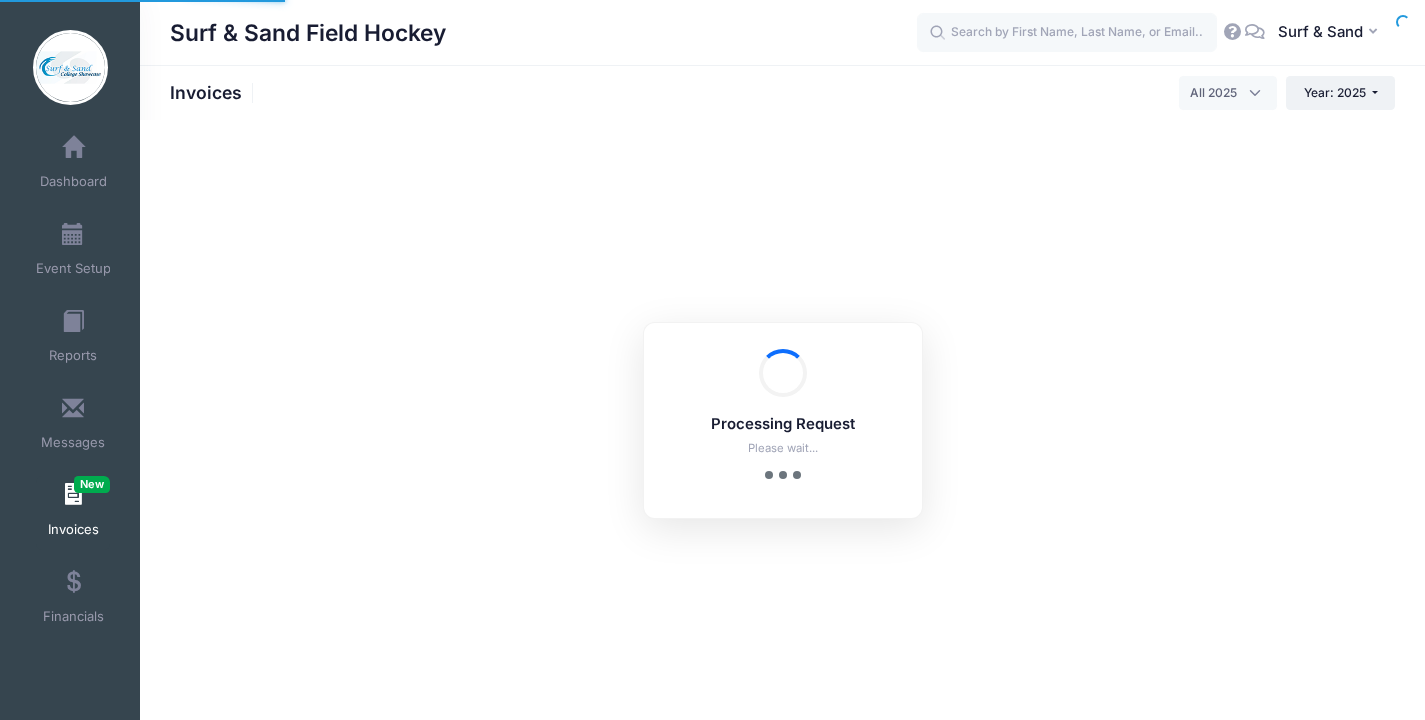 select 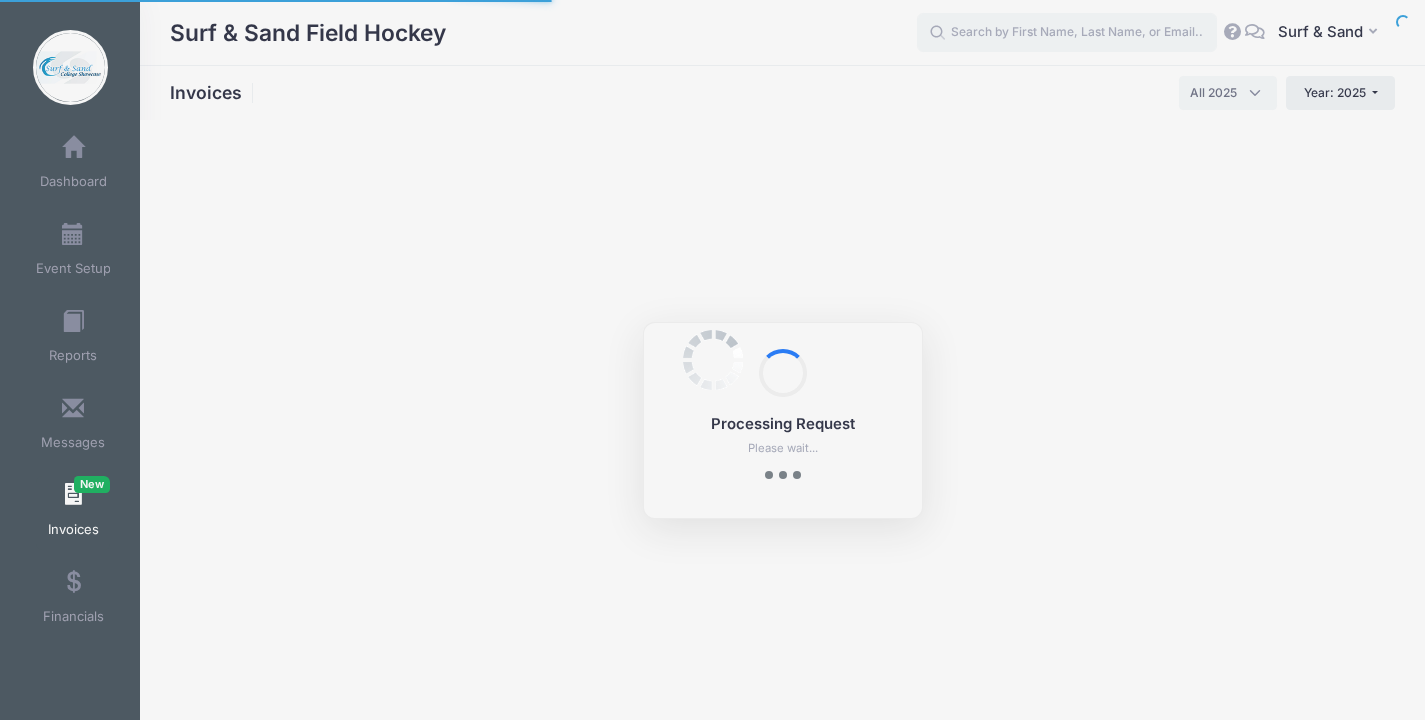 scroll, scrollTop: 68, scrollLeft: 0, axis: vertical 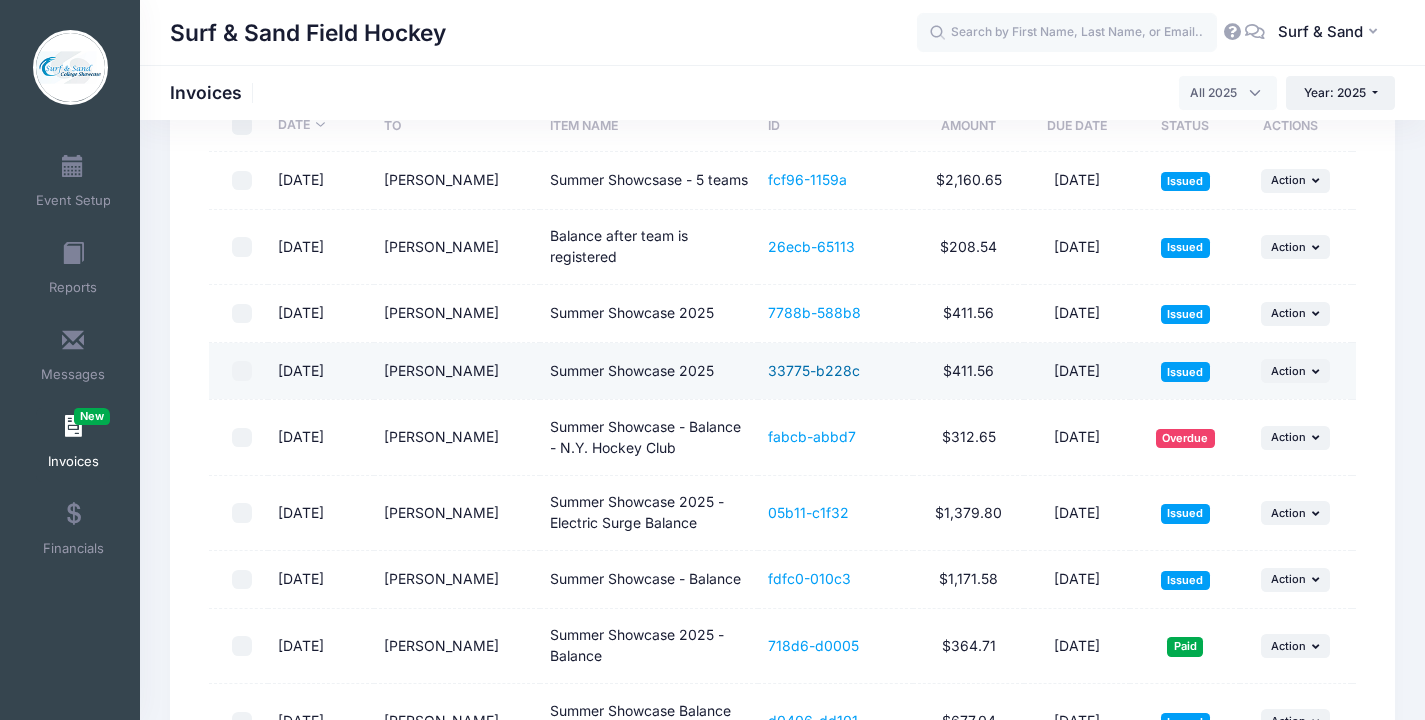 click on "33775-b228c" at bounding box center [814, 370] 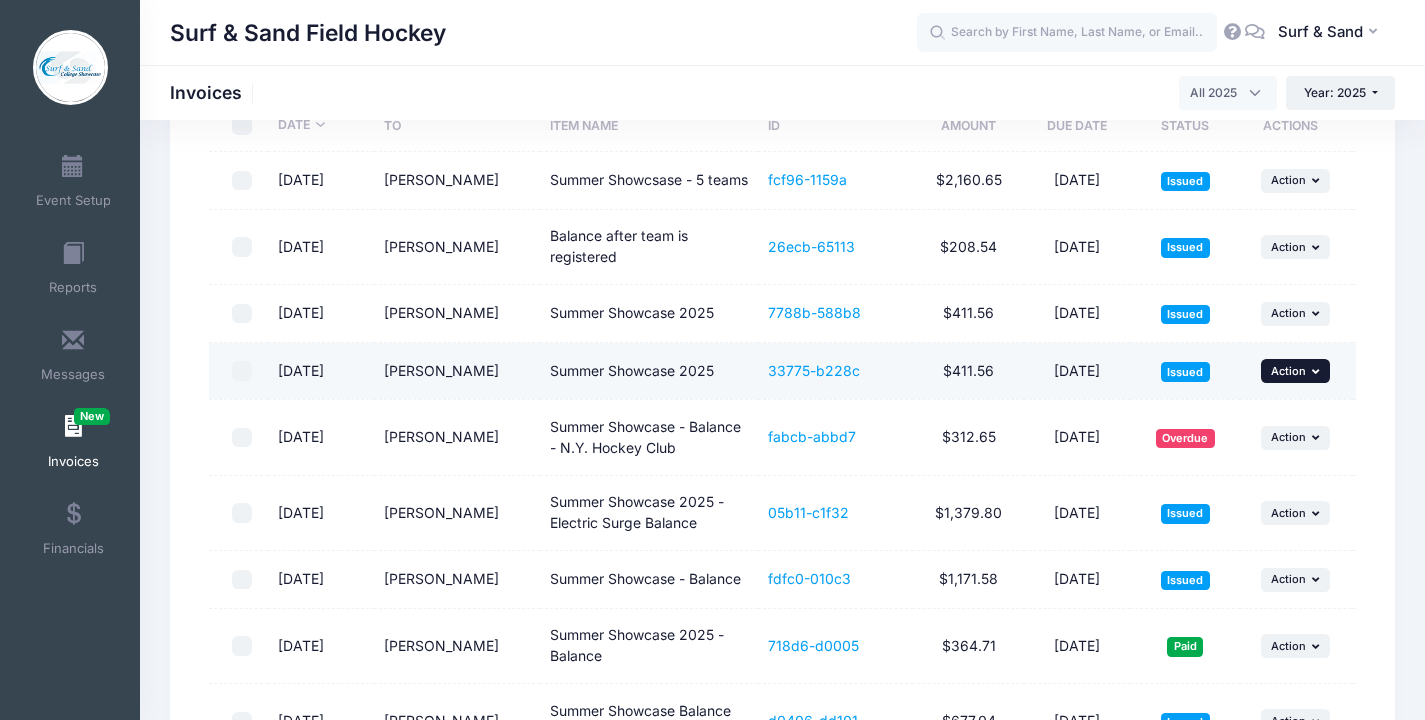 click on "... Action" at bounding box center (1296, 371) 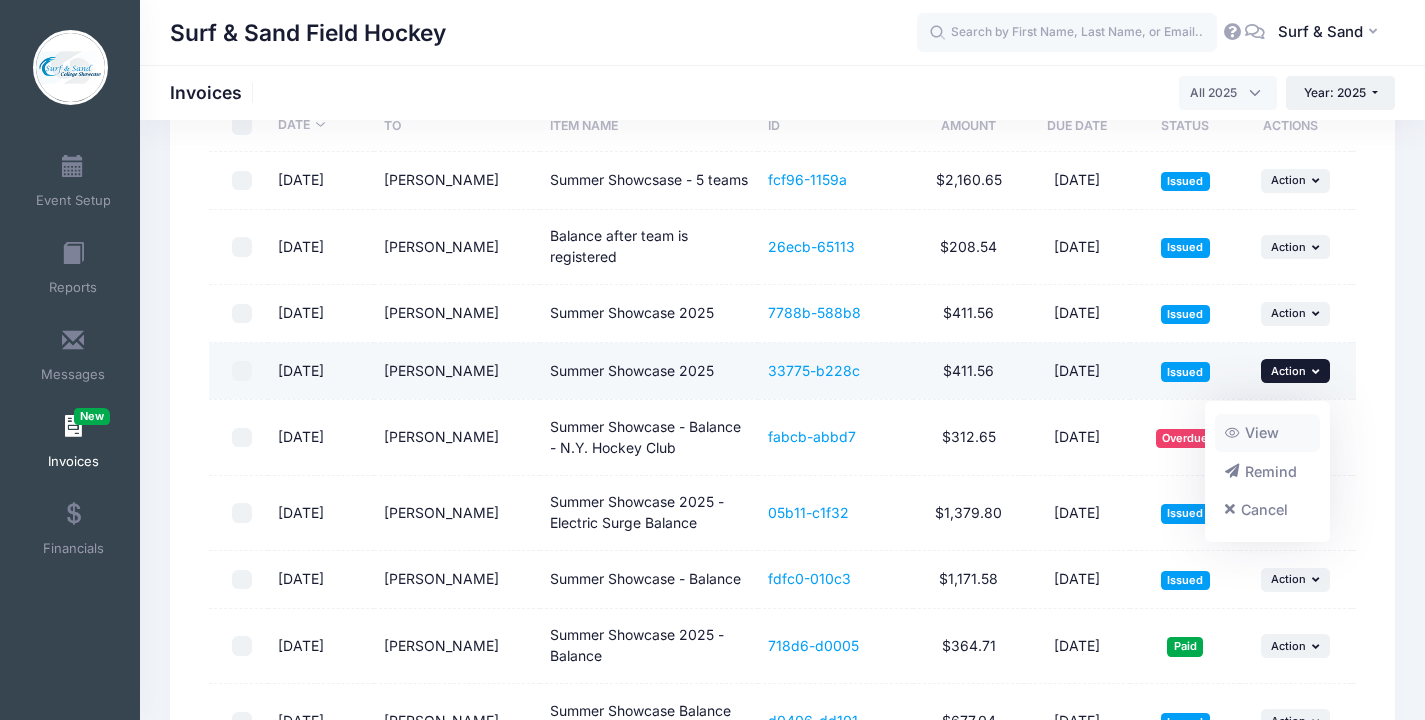 click on "View" at bounding box center [1268, 433] 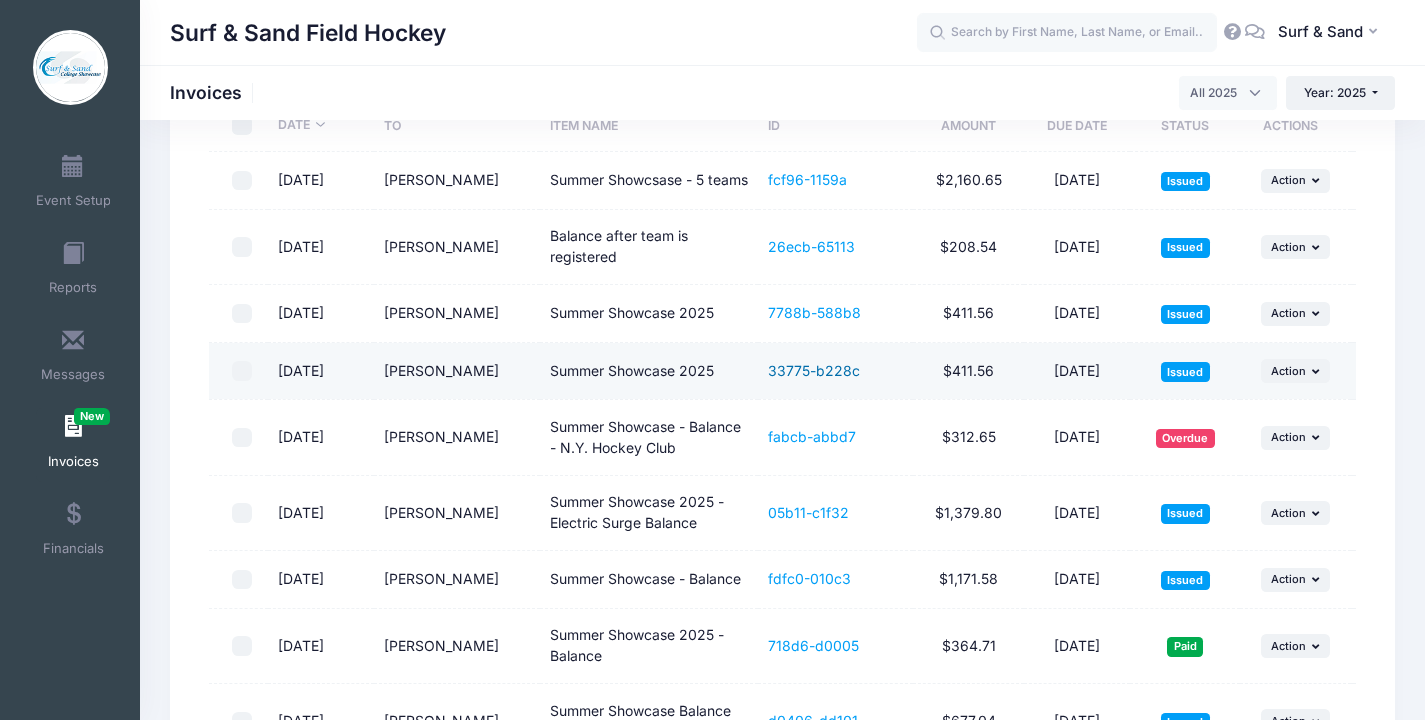 click on "33775-b228c" at bounding box center [814, 370] 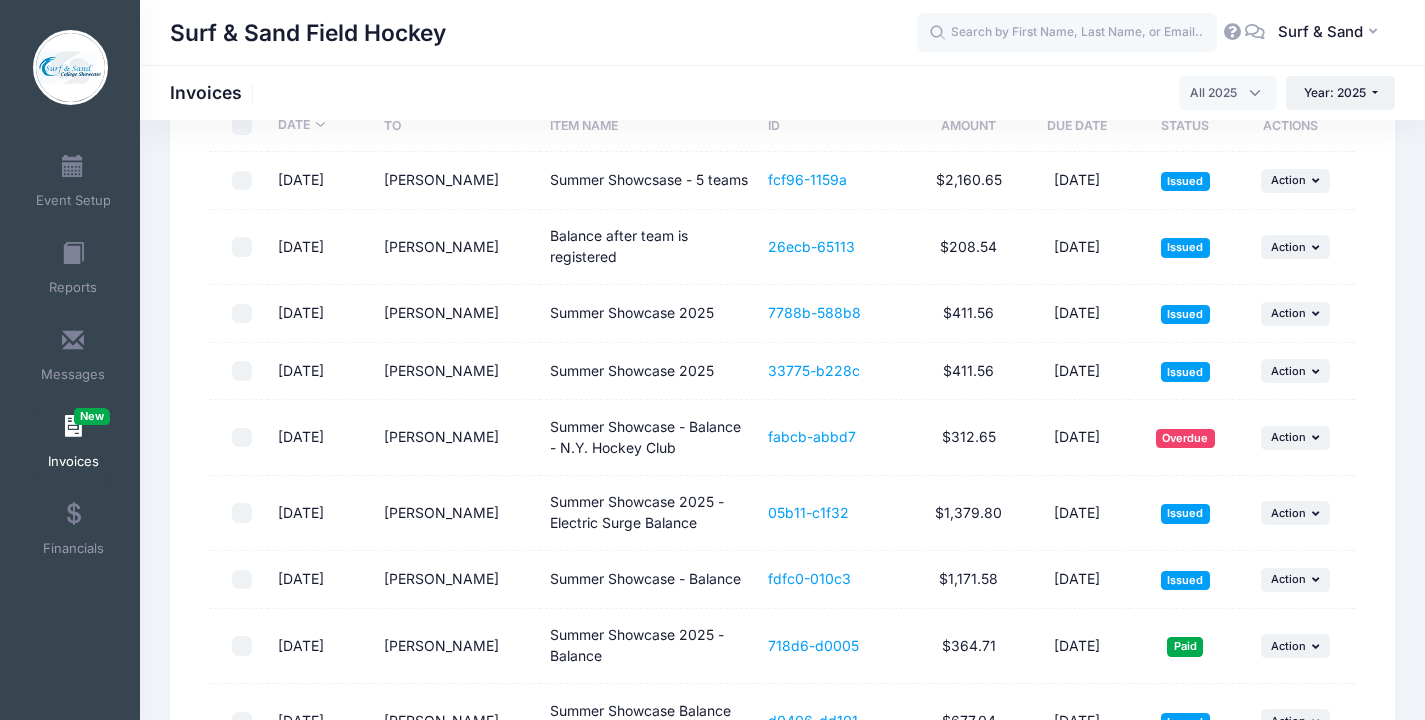 scroll, scrollTop: 0, scrollLeft: 0, axis: both 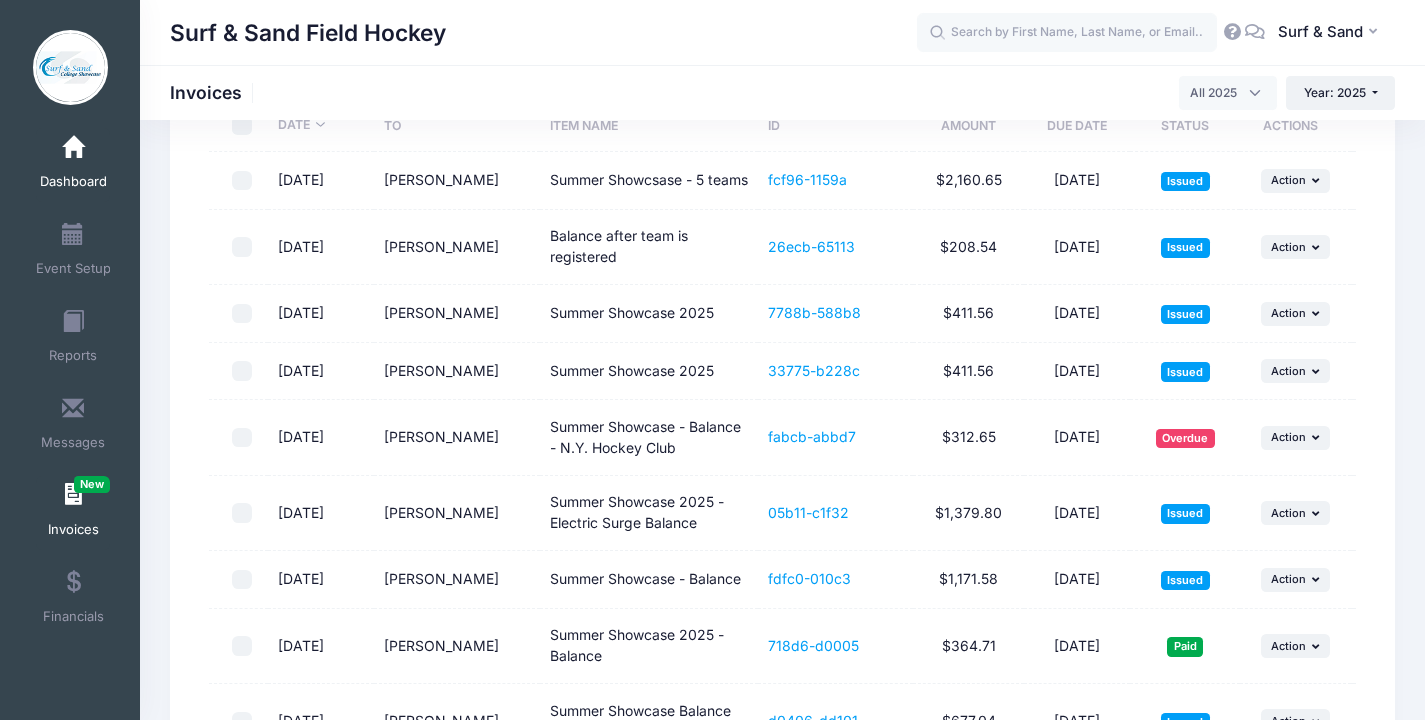 click on "Dashboard" at bounding box center [73, 165] 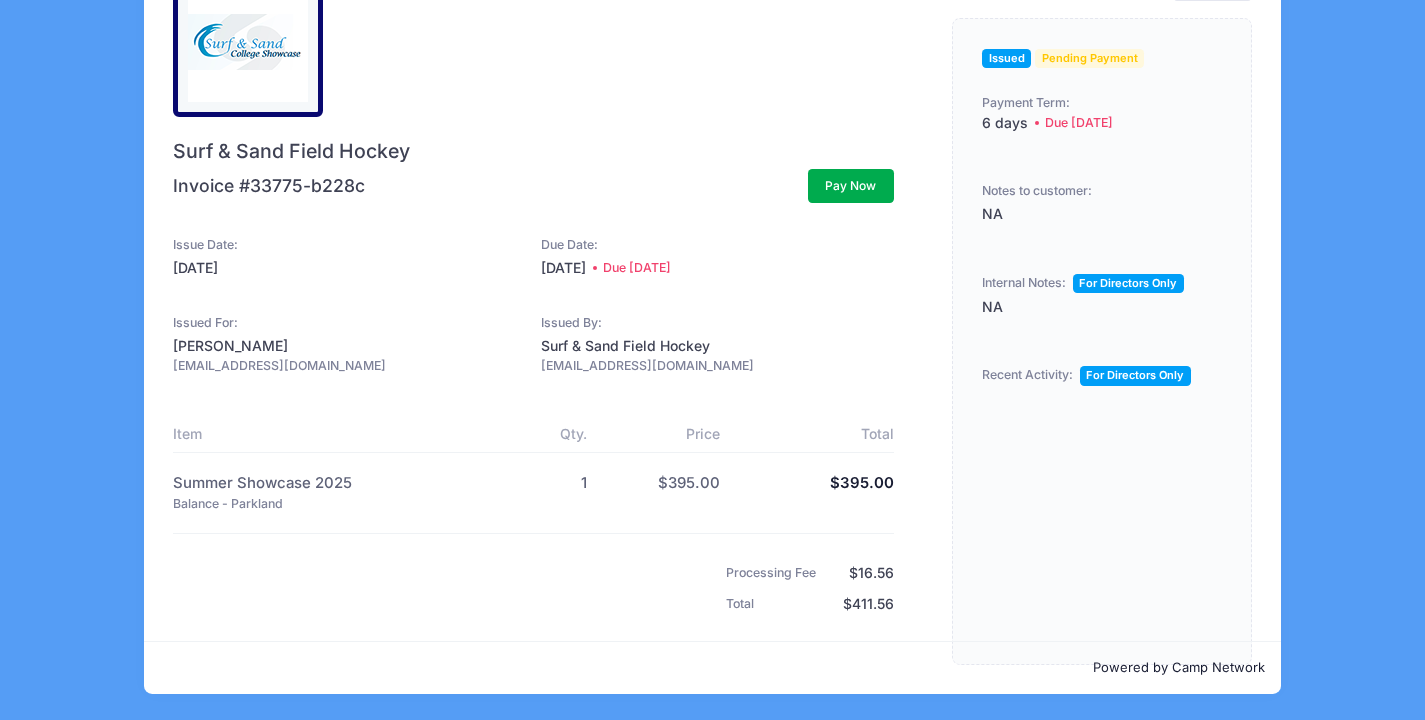 scroll, scrollTop: 0, scrollLeft: 0, axis: both 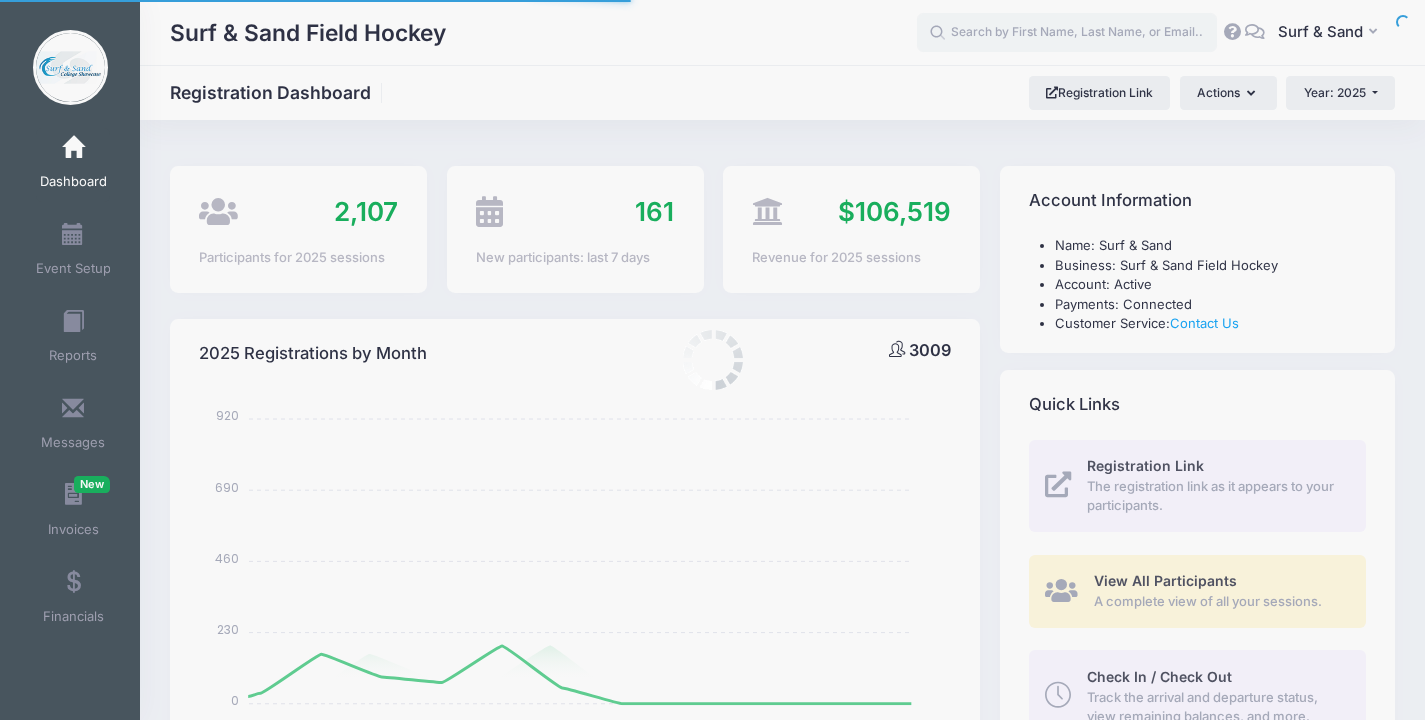select 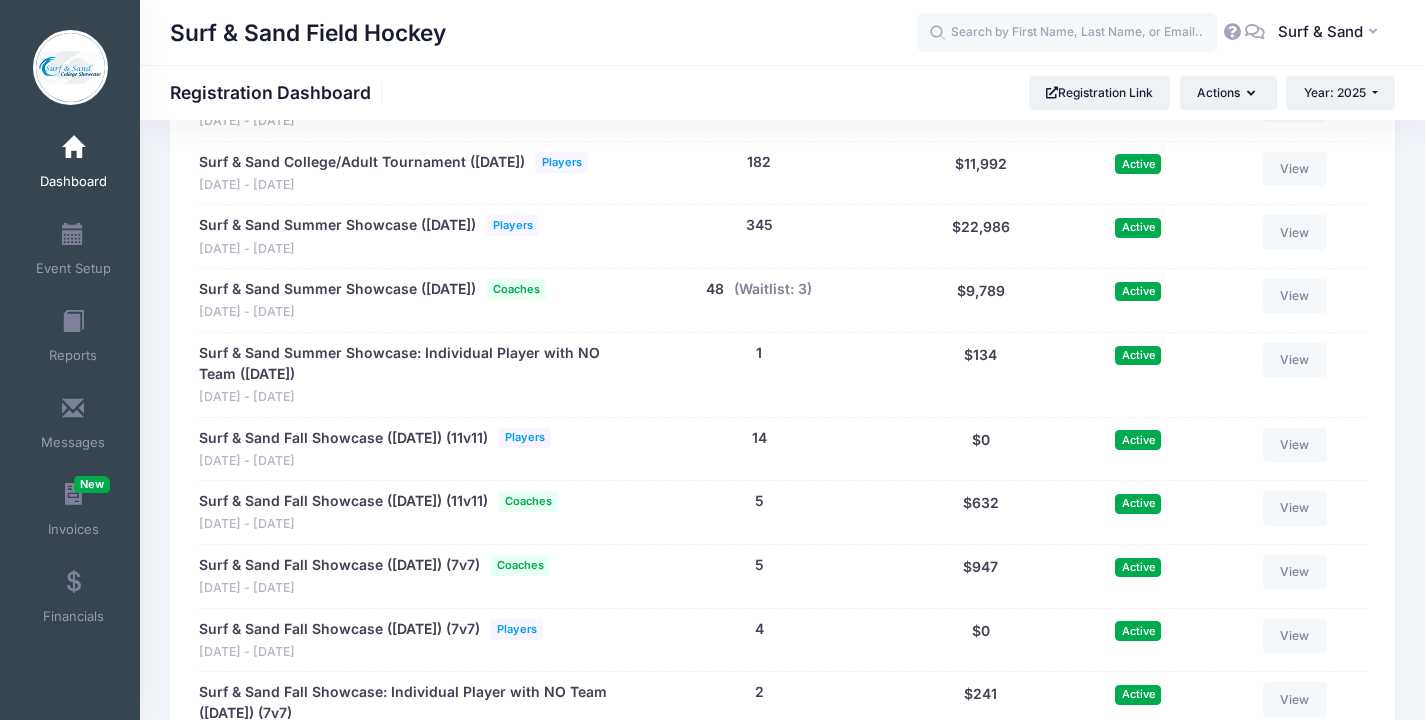 scroll, scrollTop: 3623, scrollLeft: 0, axis: vertical 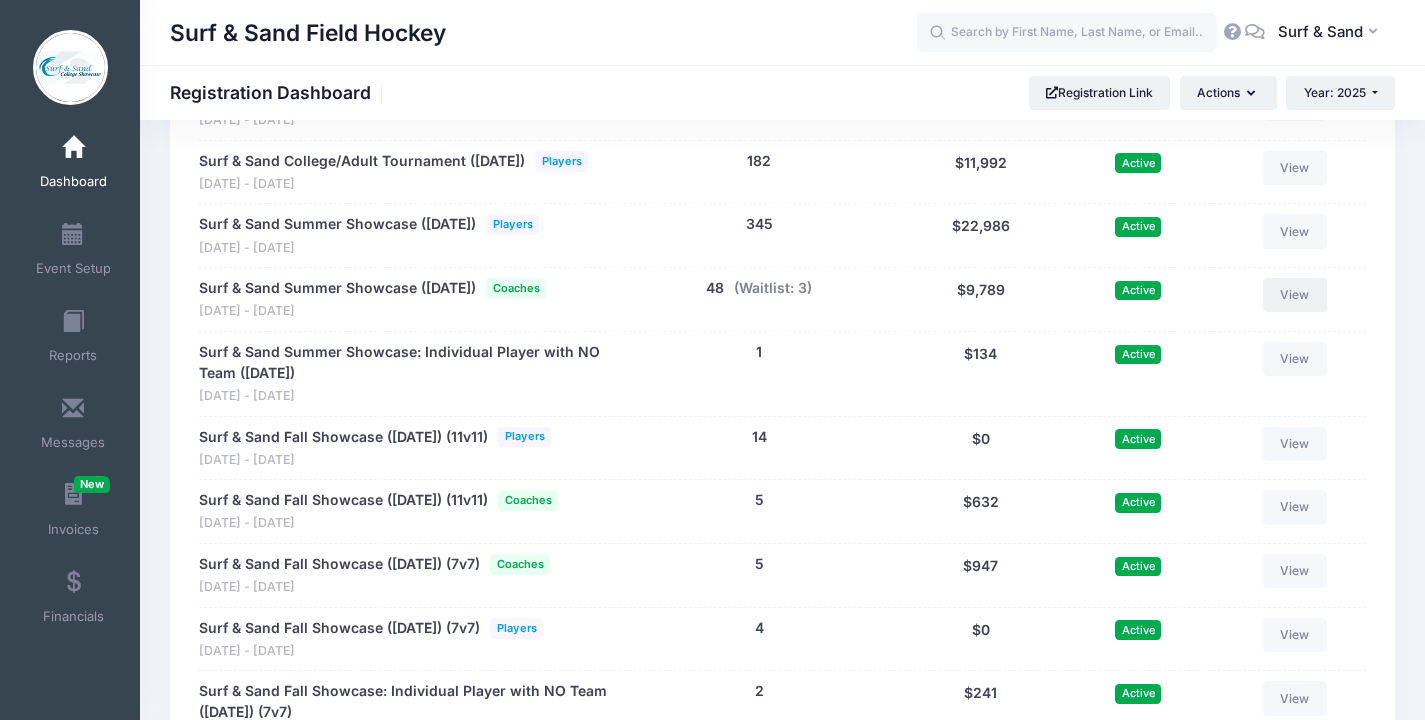 click on "View" at bounding box center (1295, 295) 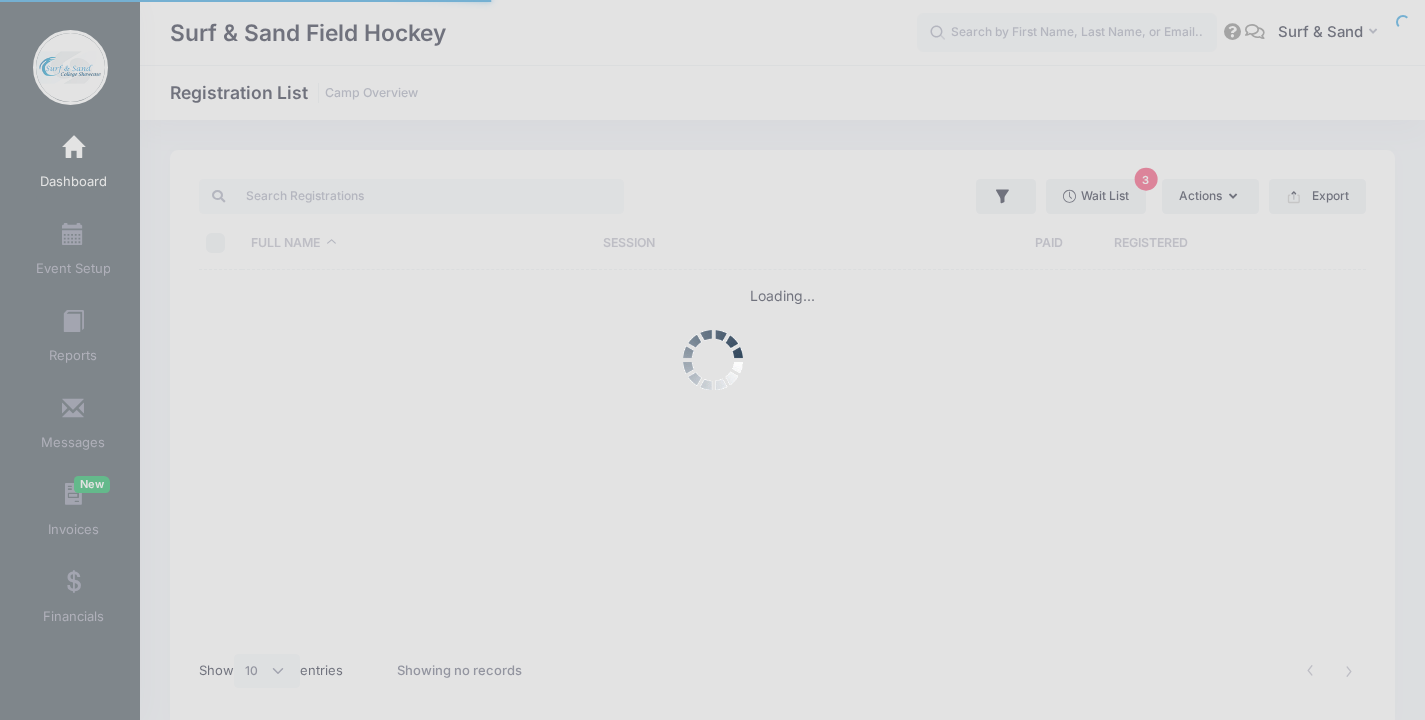 select on "10" 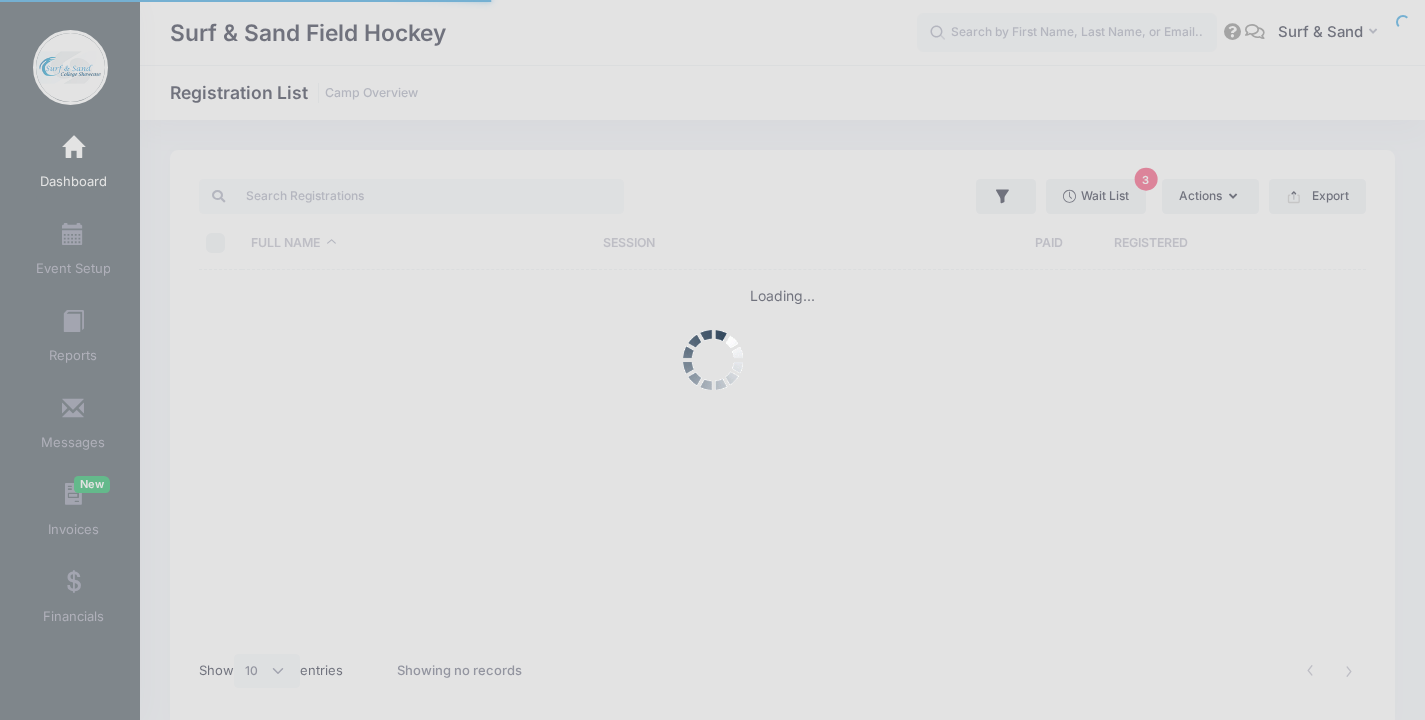 scroll, scrollTop: 0, scrollLeft: 0, axis: both 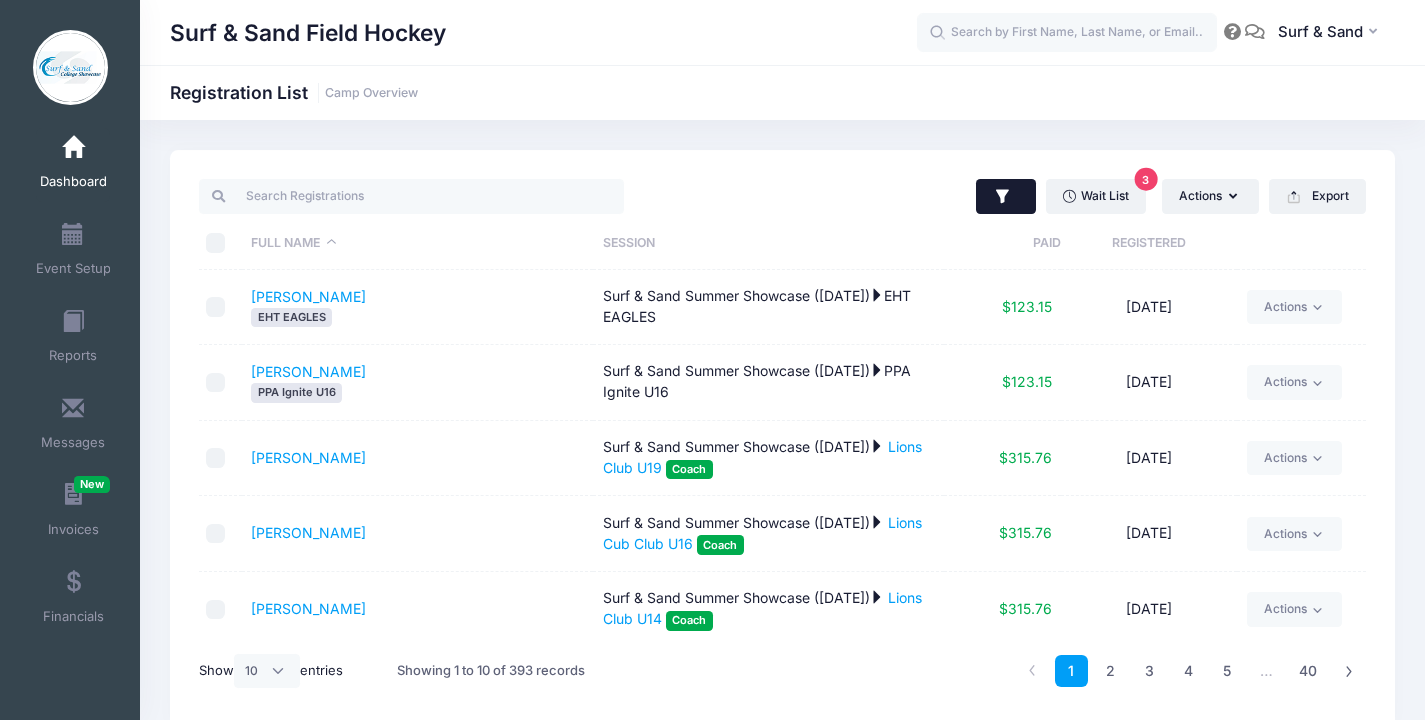 click 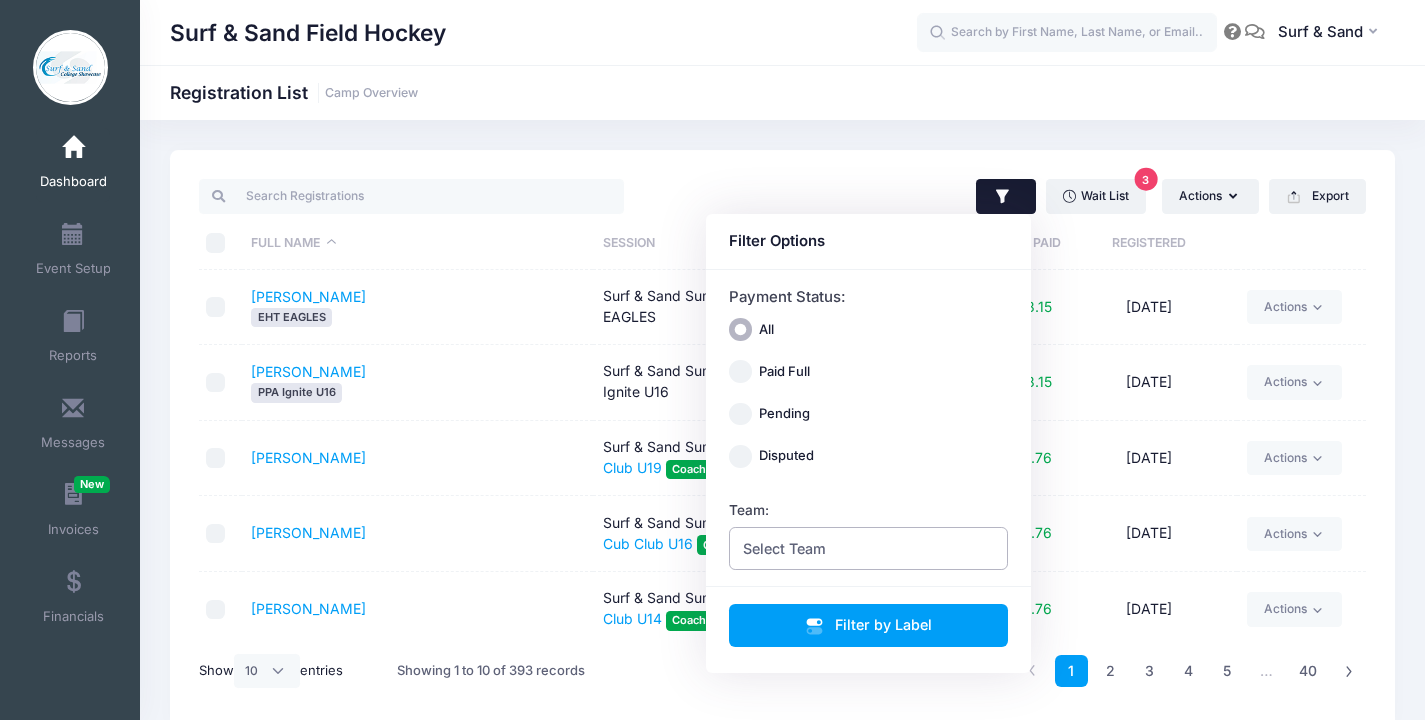 click on "Select Team" at bounding box center (869, 548) 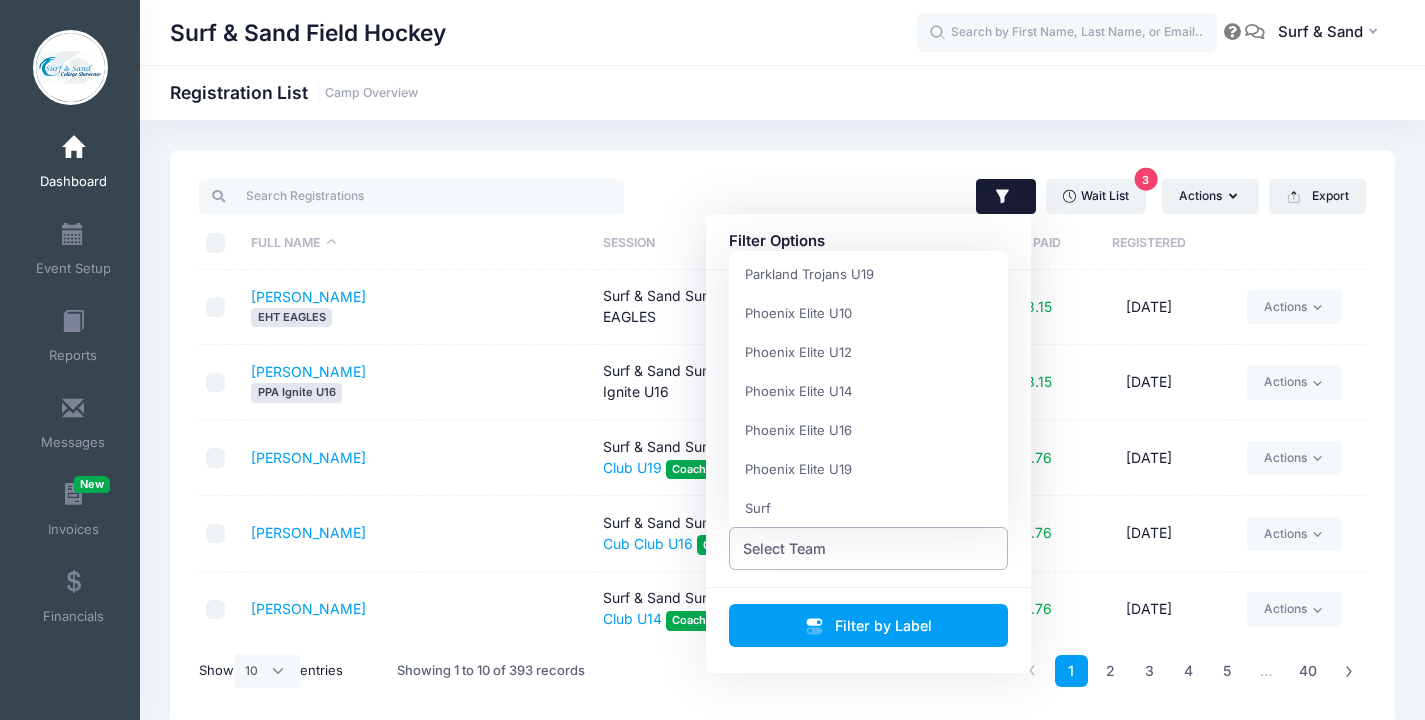 scroll, scrollTop: 1340, scrollLeft: 0, axis: vertical 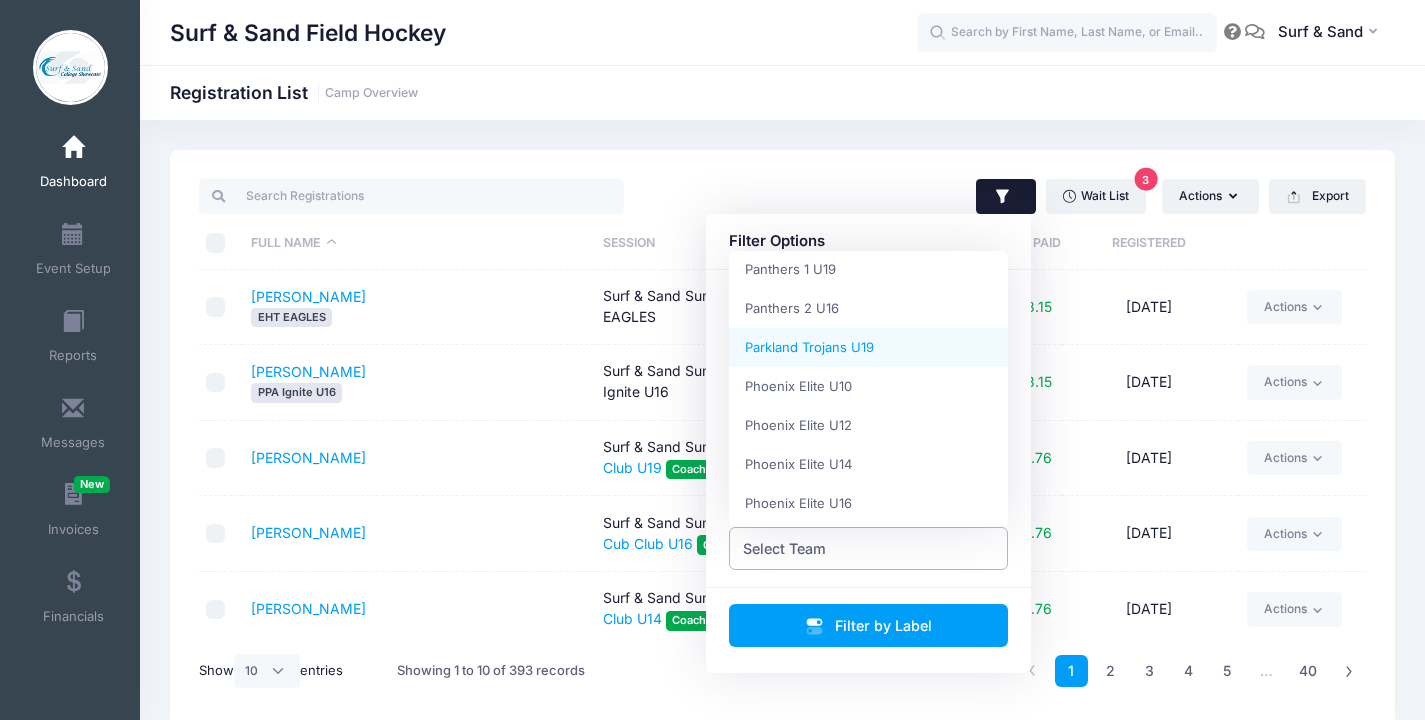 select on "Parkland Trojans U19" 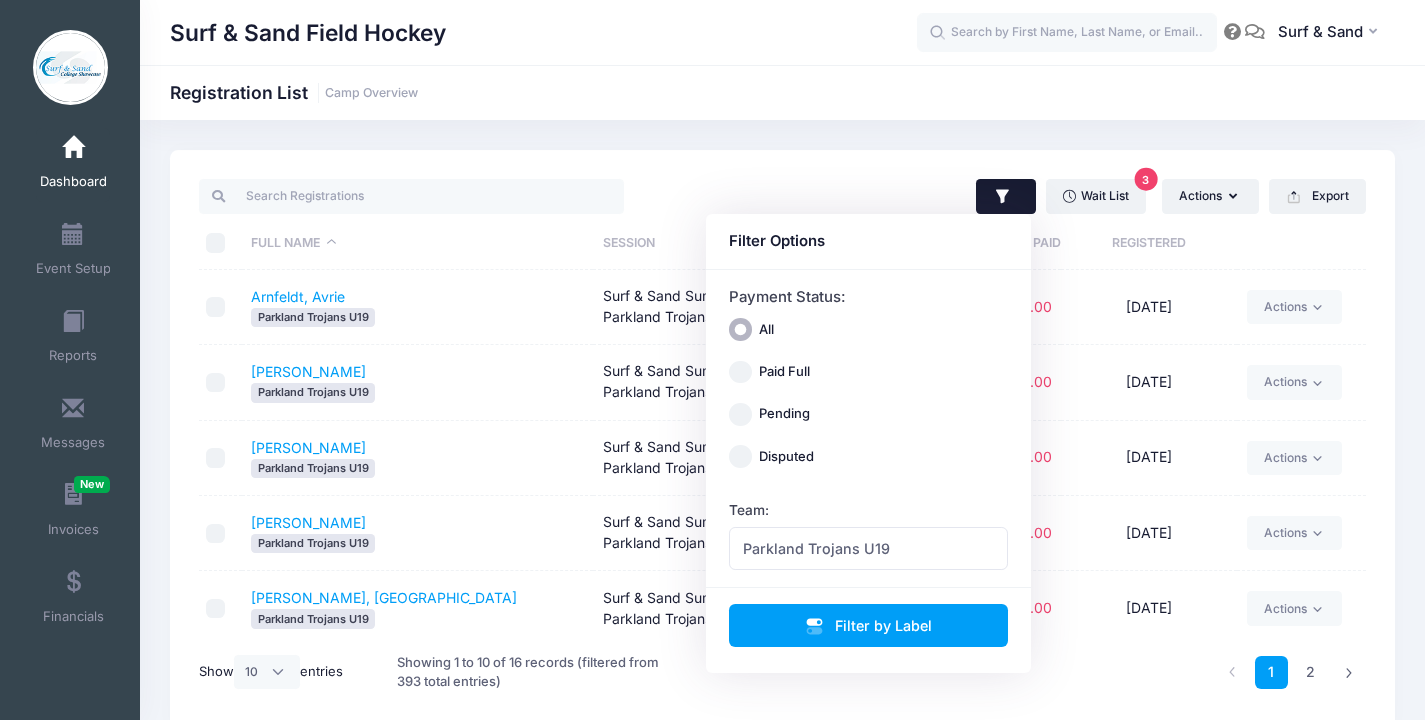 click on "Karrat, Kamryn Parkland Trojans U19" at bounding box center (417, 458) 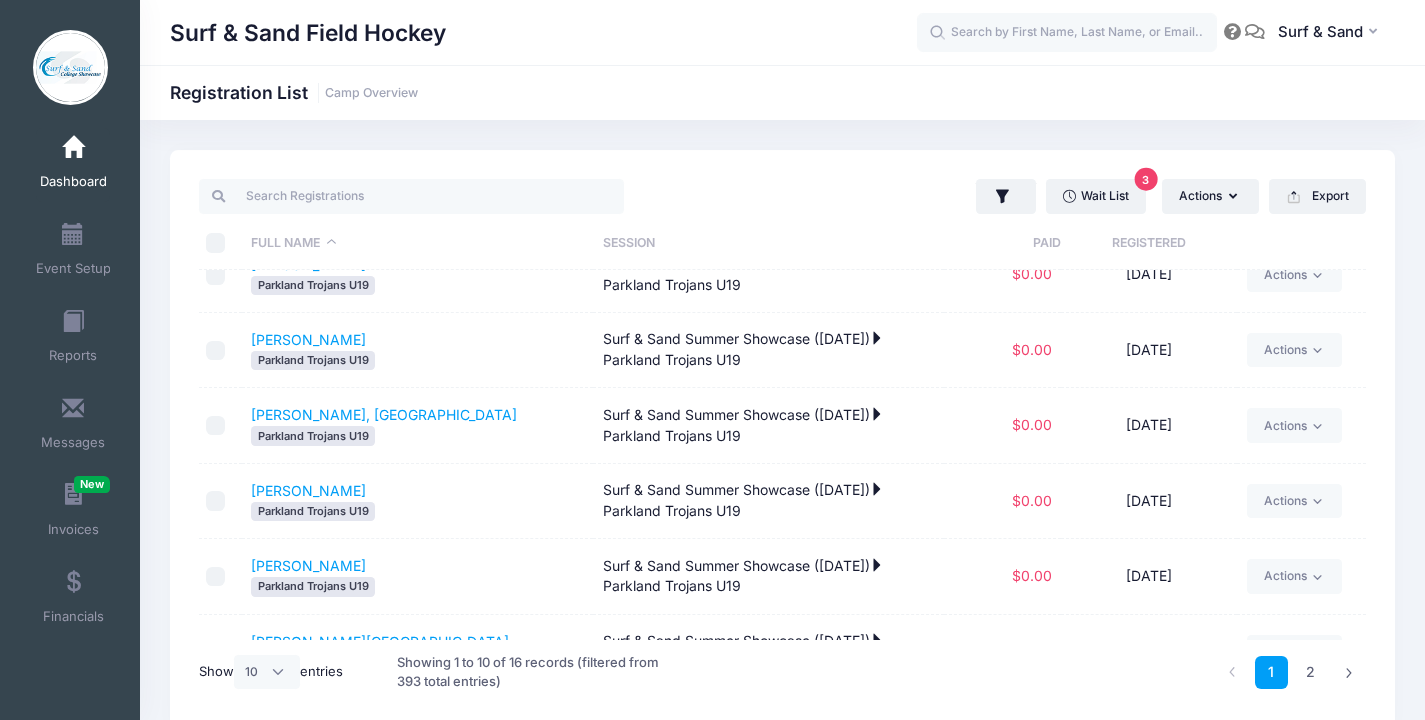 scroll, scrollTop: 383, scrollLeft: 0, axis: vertical 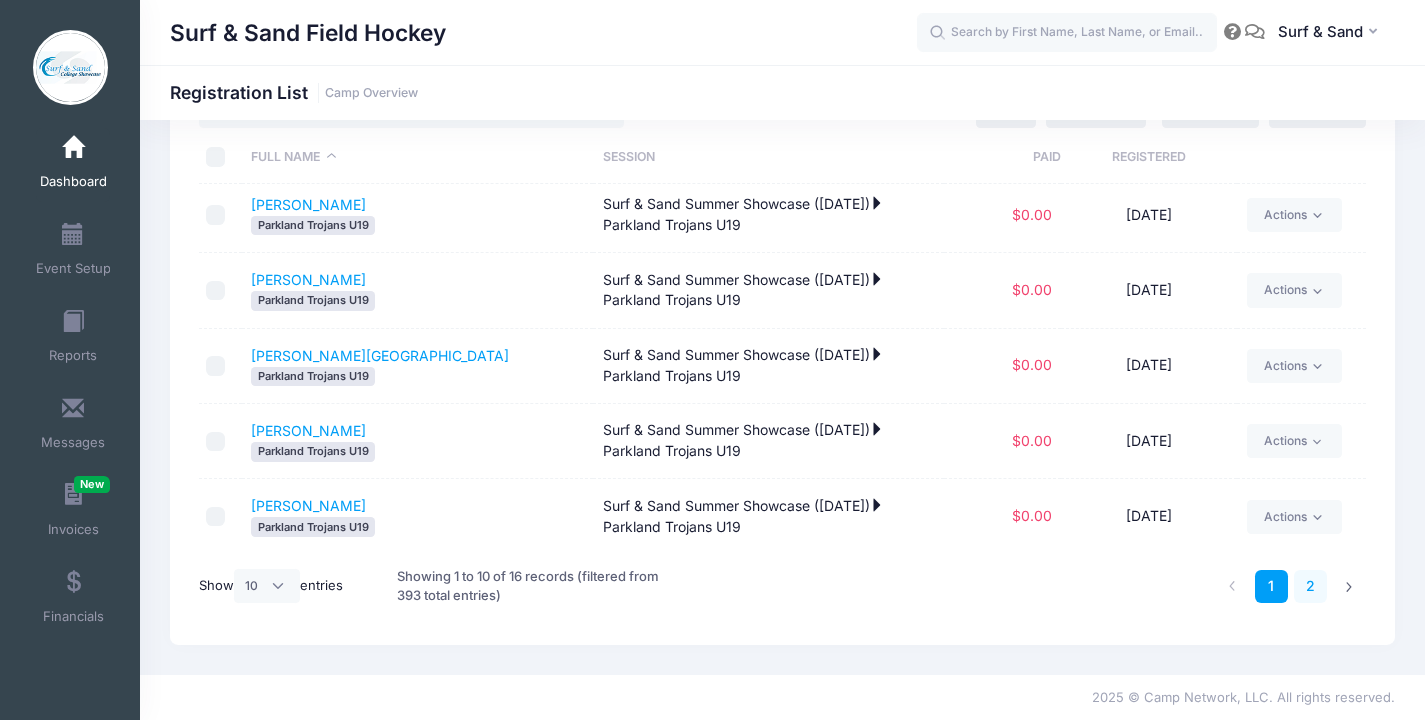 click on "2" at bounding box center (1310, 586) 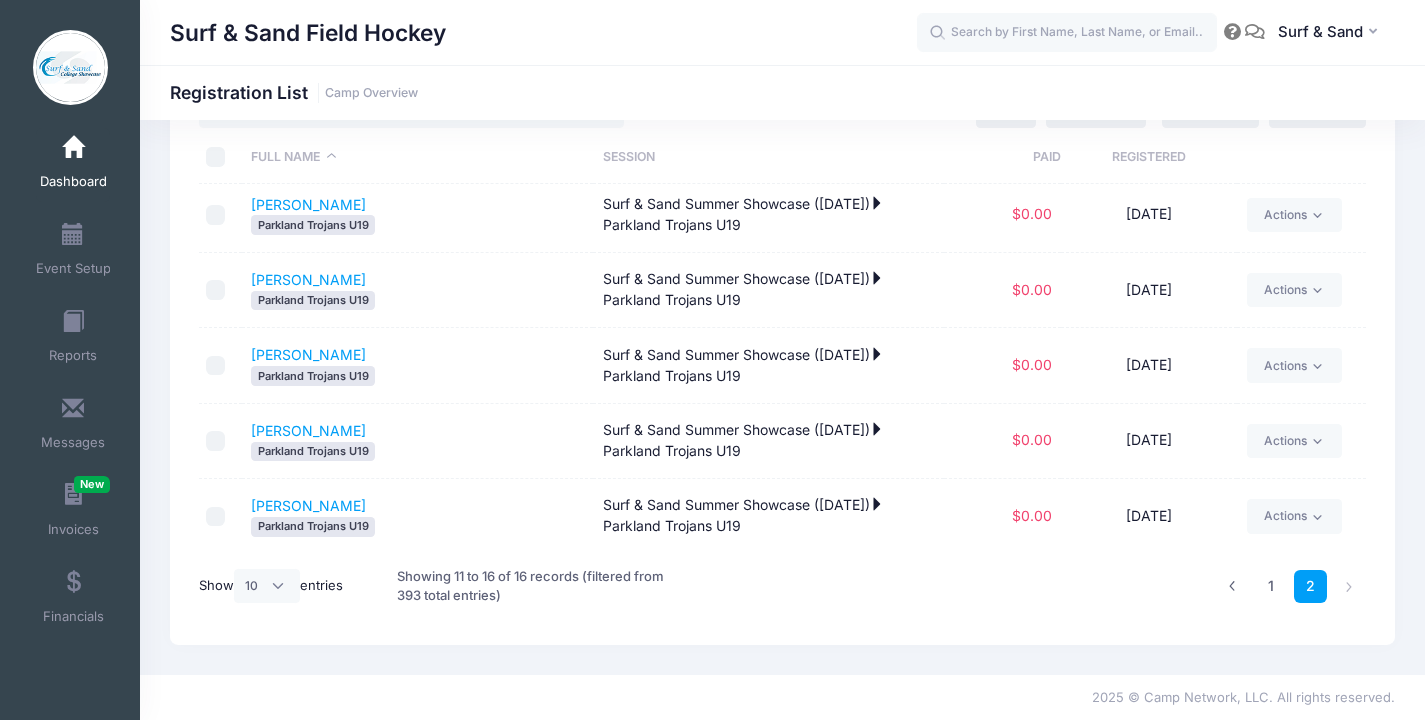 scroll, scrollTop: 0, scrollLeft: 0, axis: both 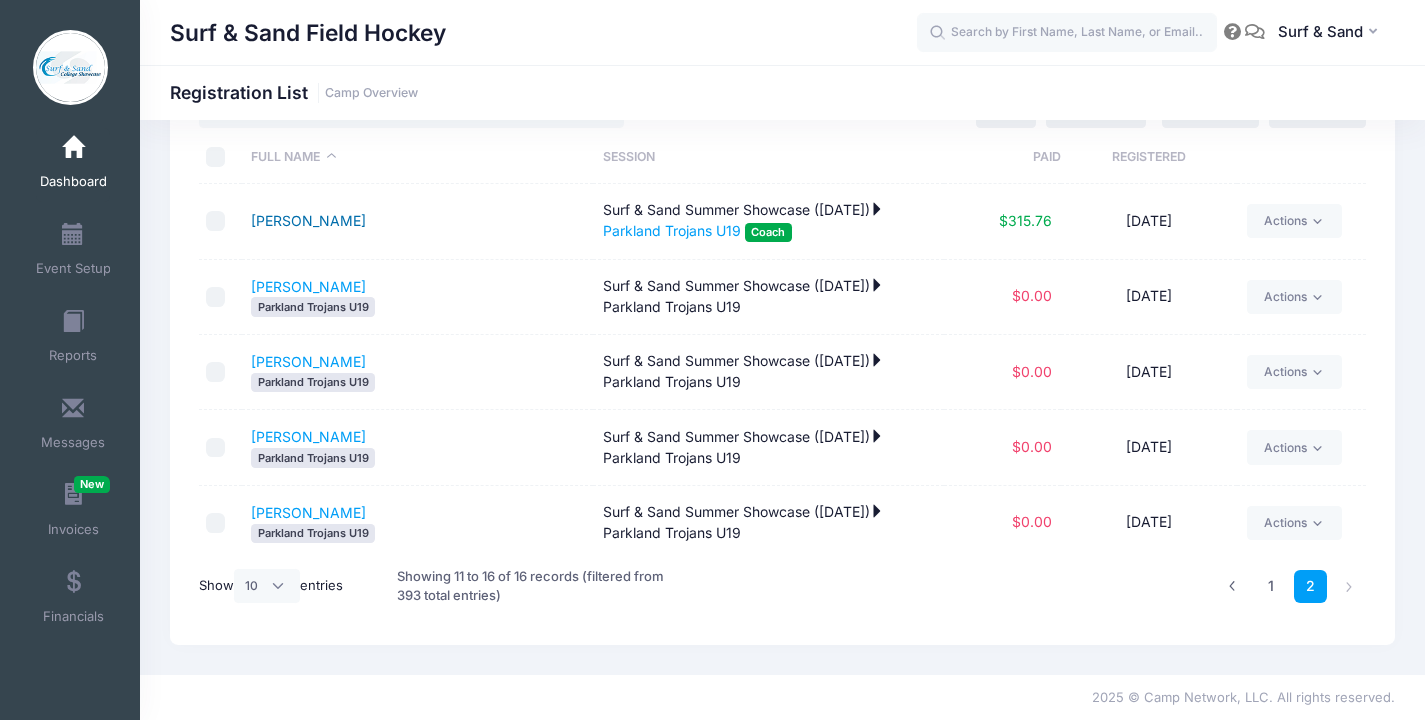 click on "Nelson, Julie" at bounding box center [308, 220] 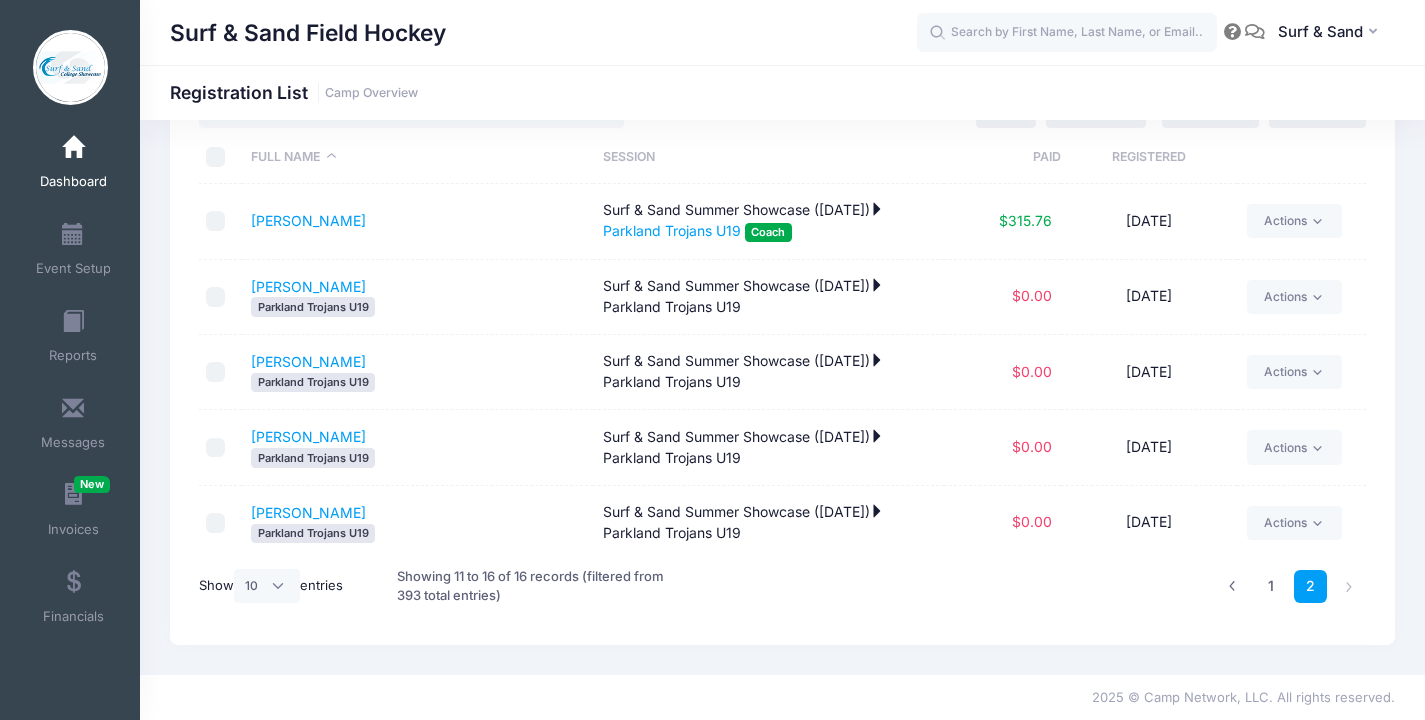 click at bounding box center [73, 148] 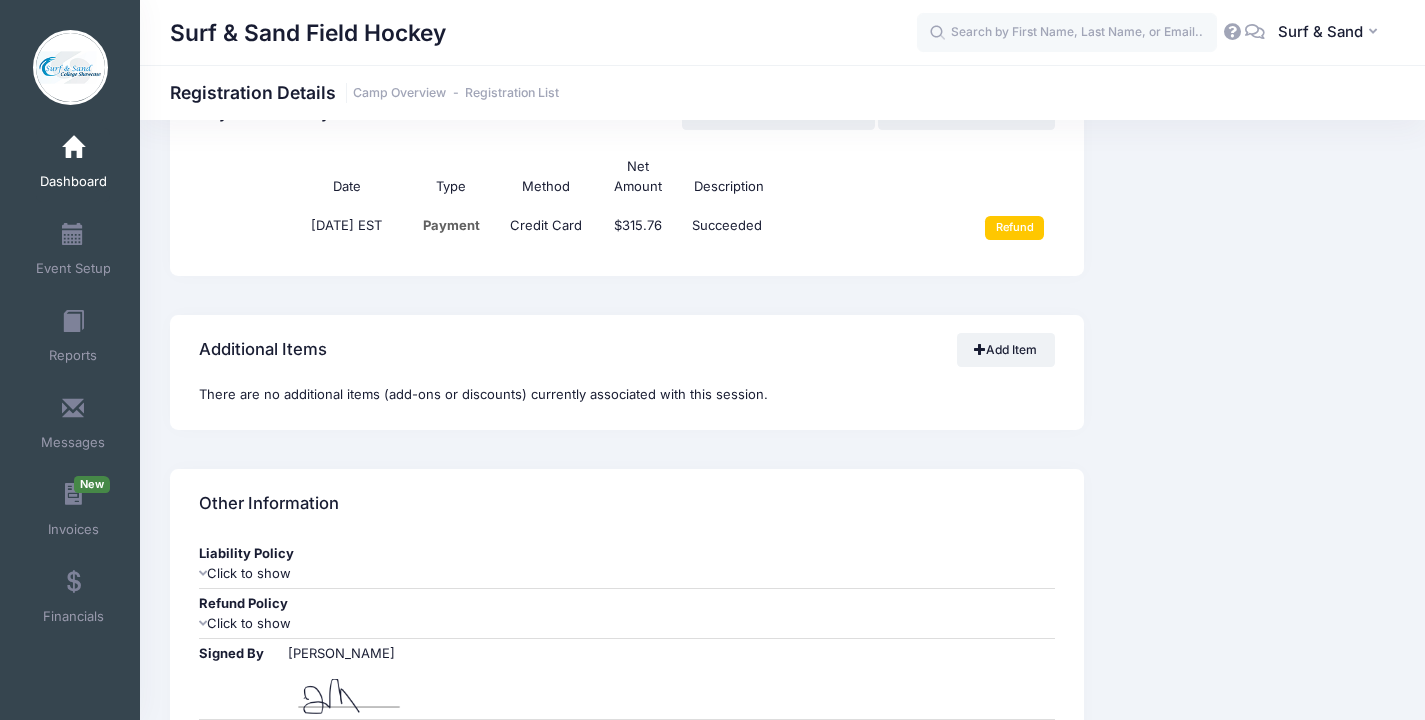 scroll, scrollTop: 1493, scrollLeft: 0, axis: vertical 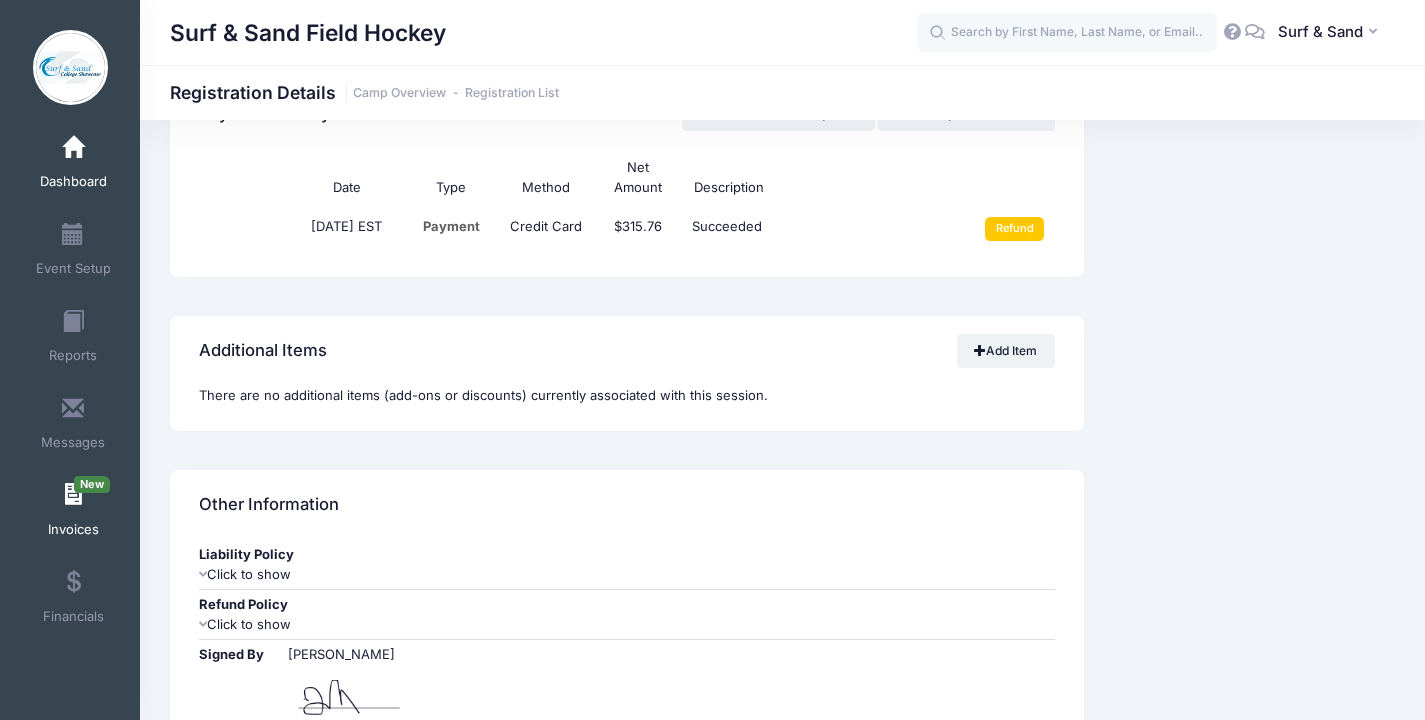 click on "Invoices  New" at bounding box center [73, 513] 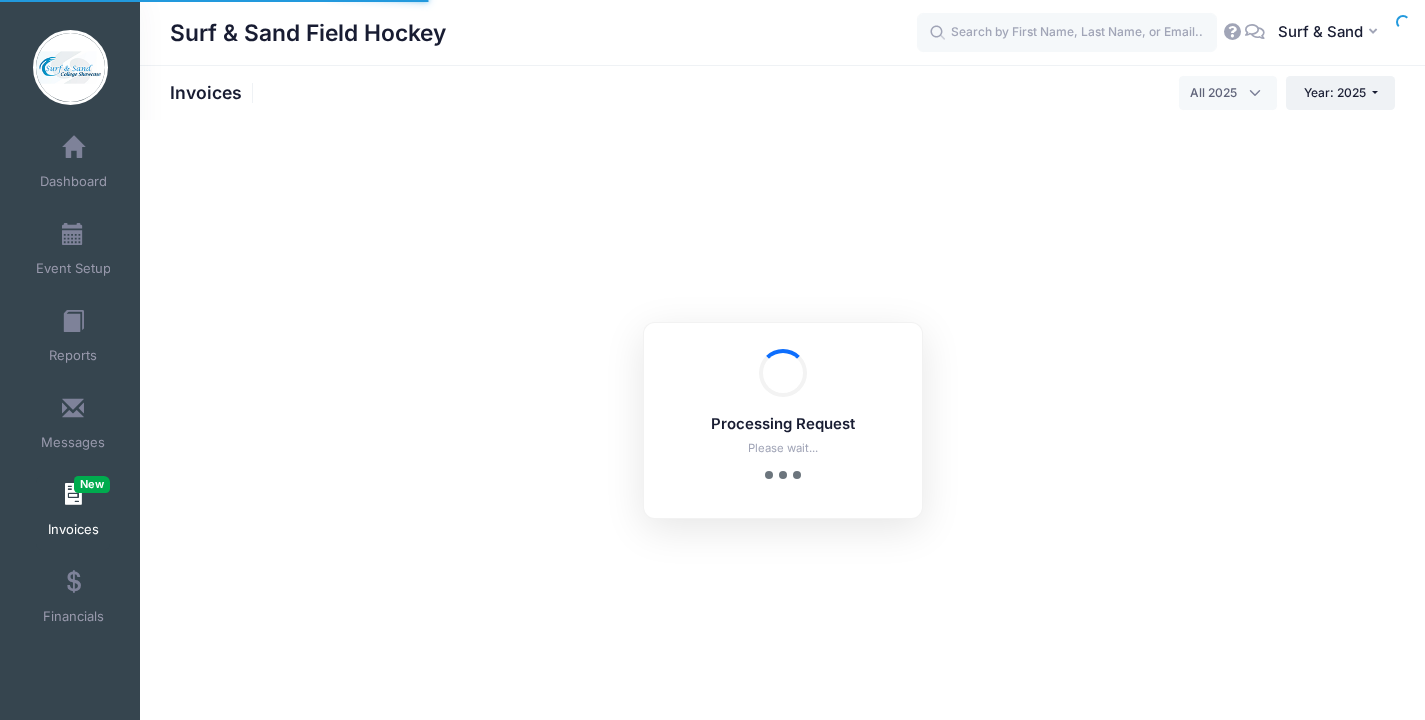 select 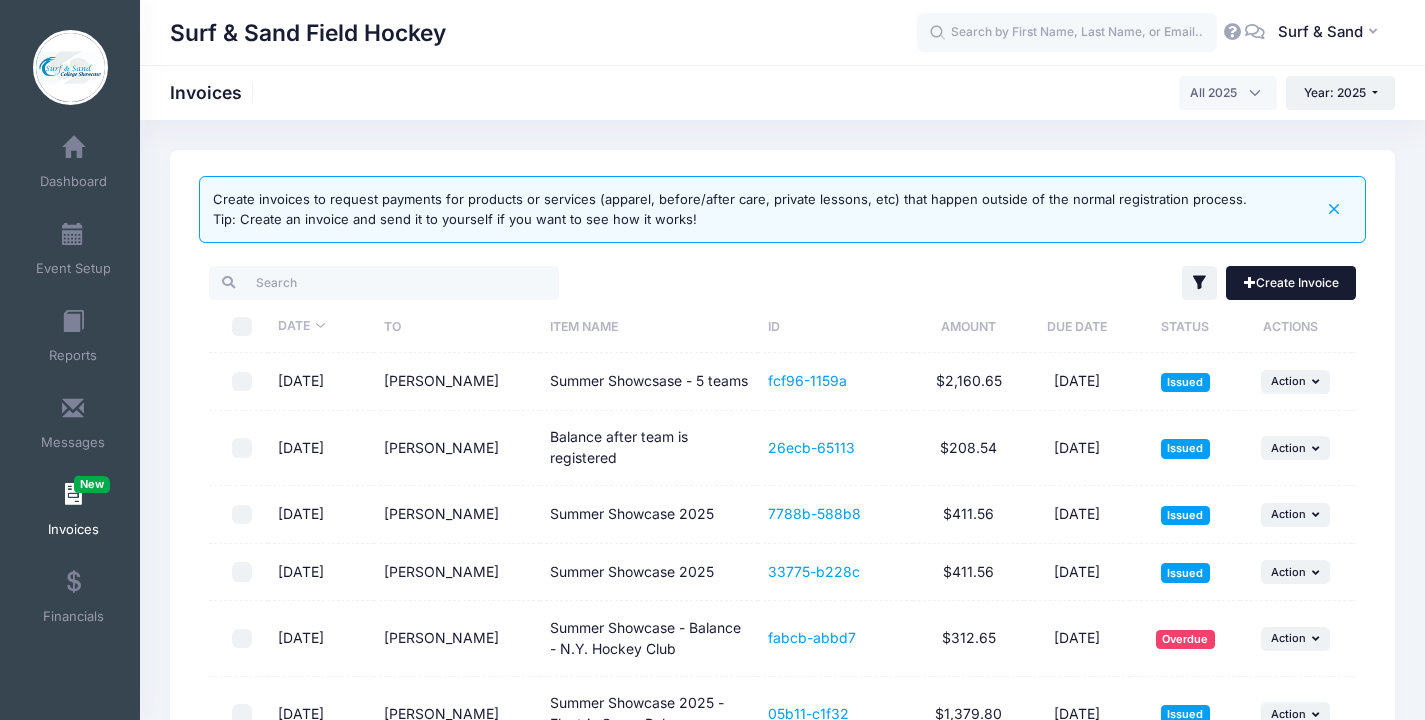 click on "Create Invoice" at bounding box center [1291, 283] 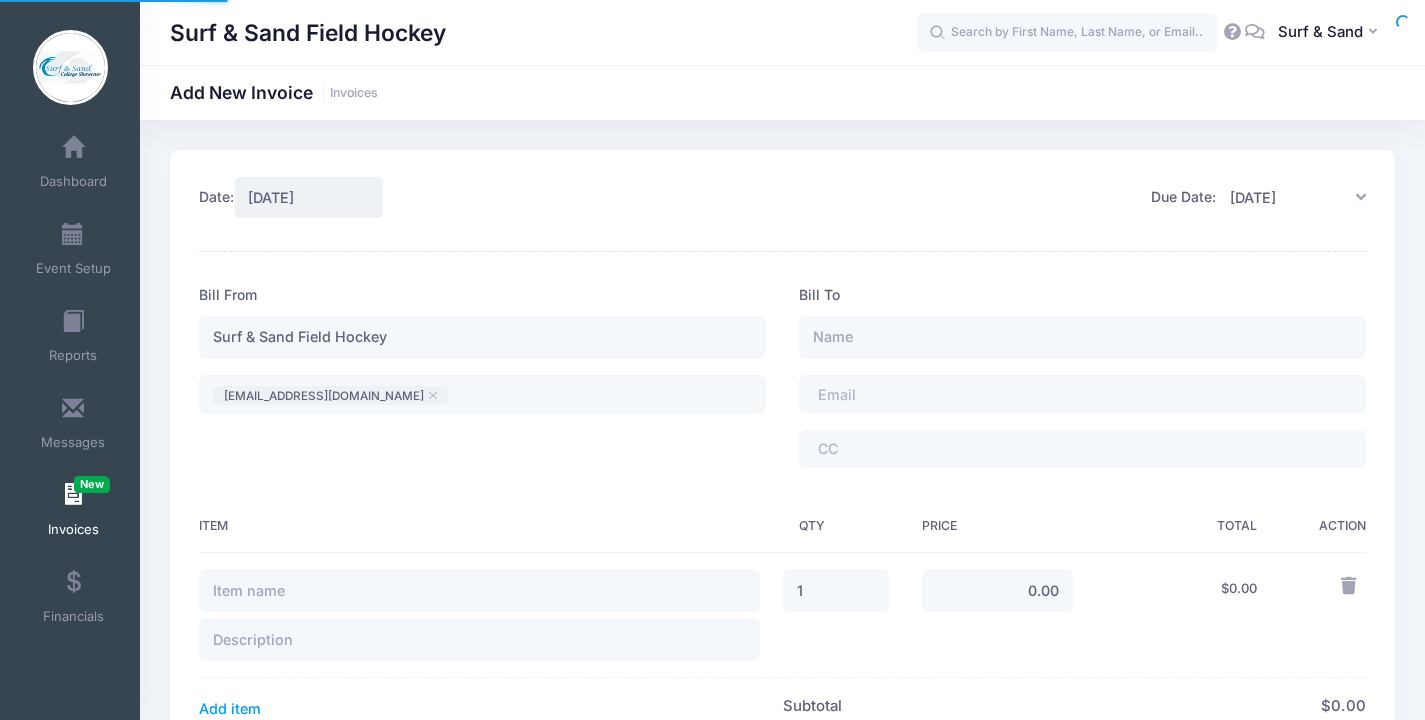 scroll, scrollTop: 0, scrollLeft: 0, axis: both 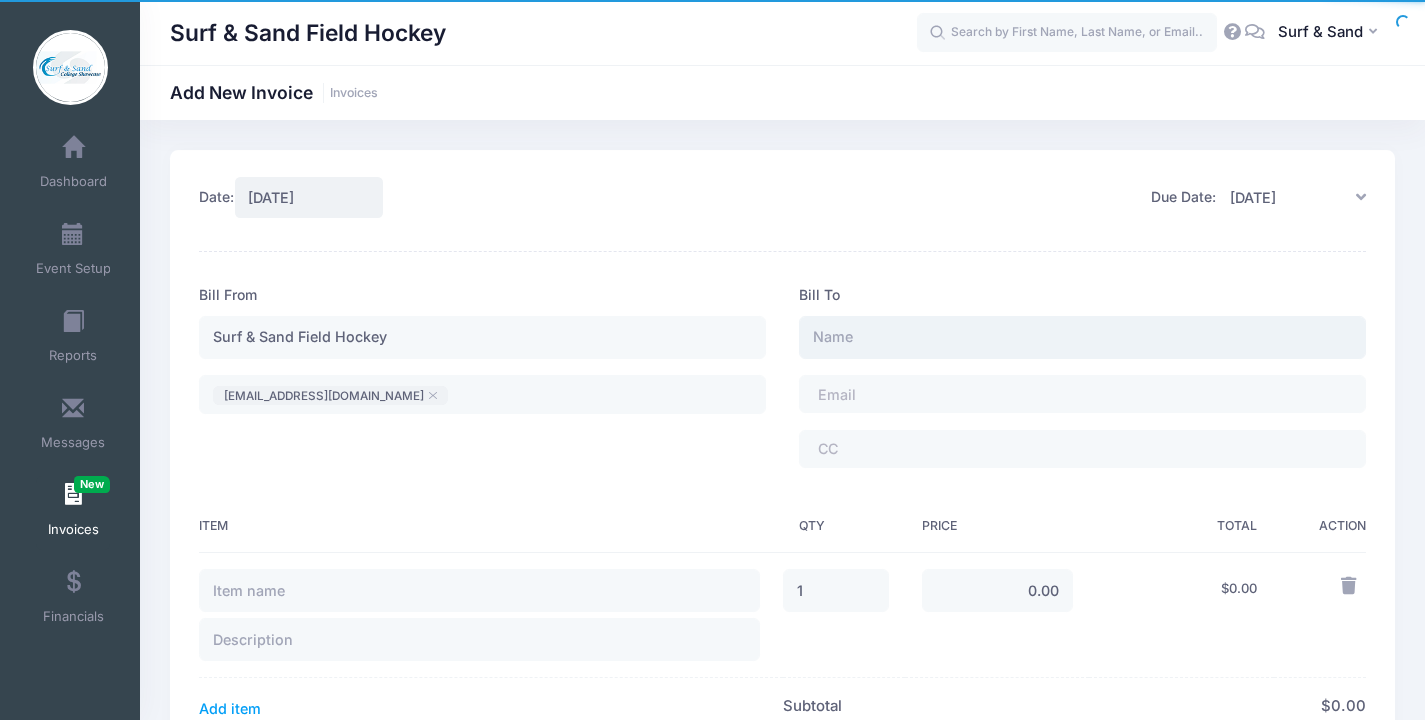 click at bounding box center [1082, 337] 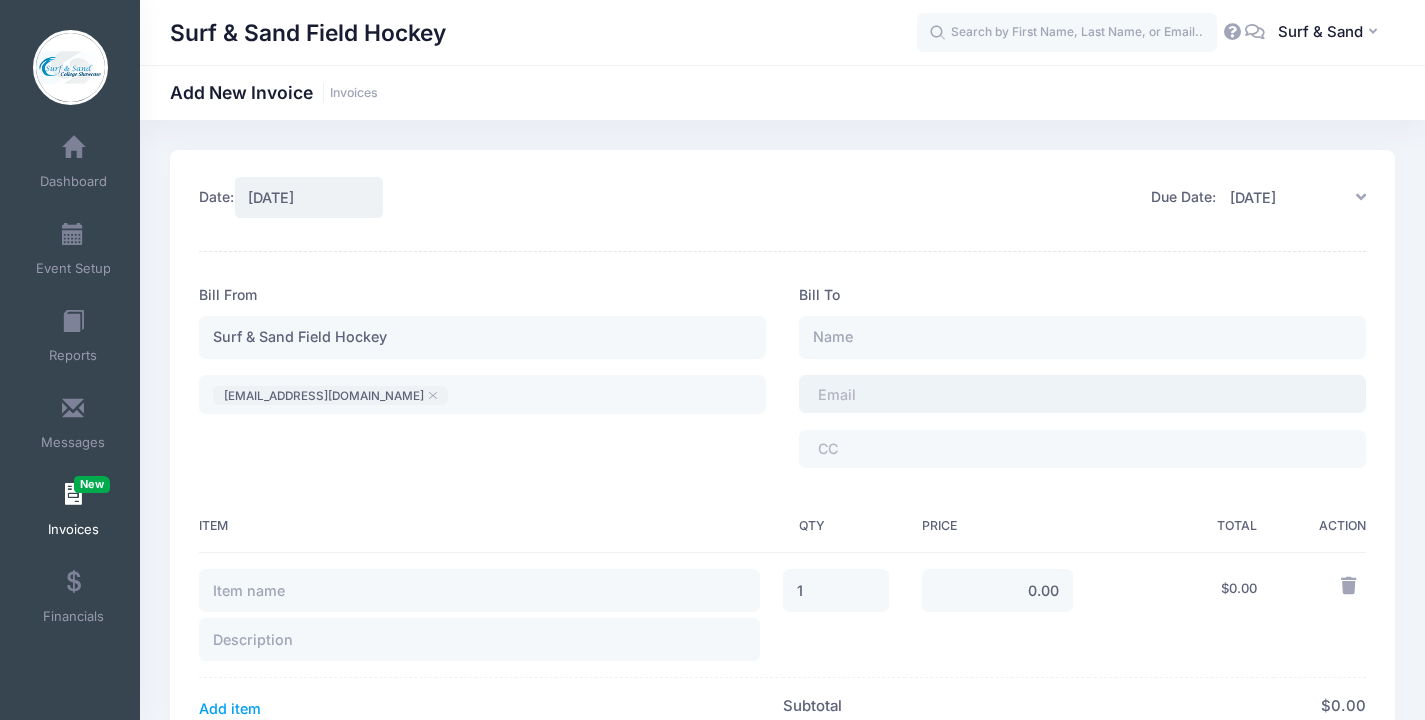 click on "​" at bounding box center [1082, 394] 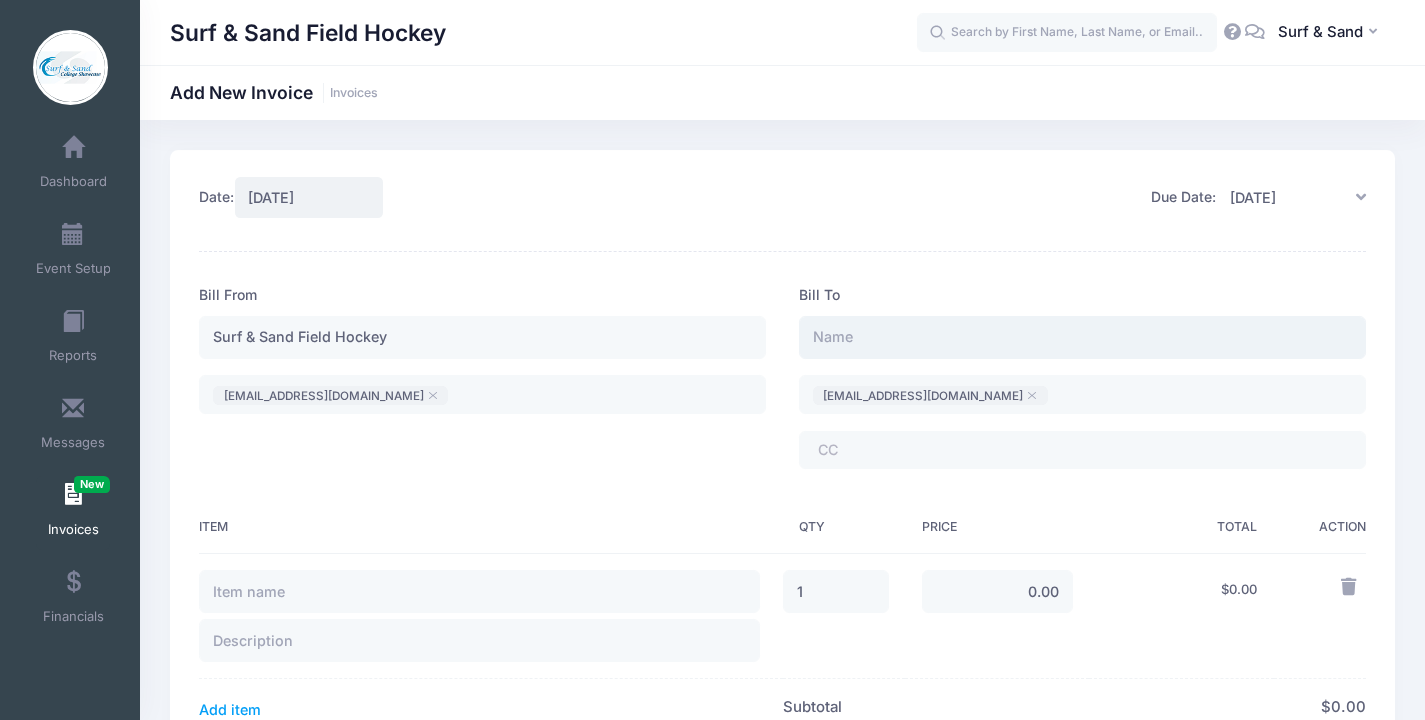 click at bounding box center (1082, 337) 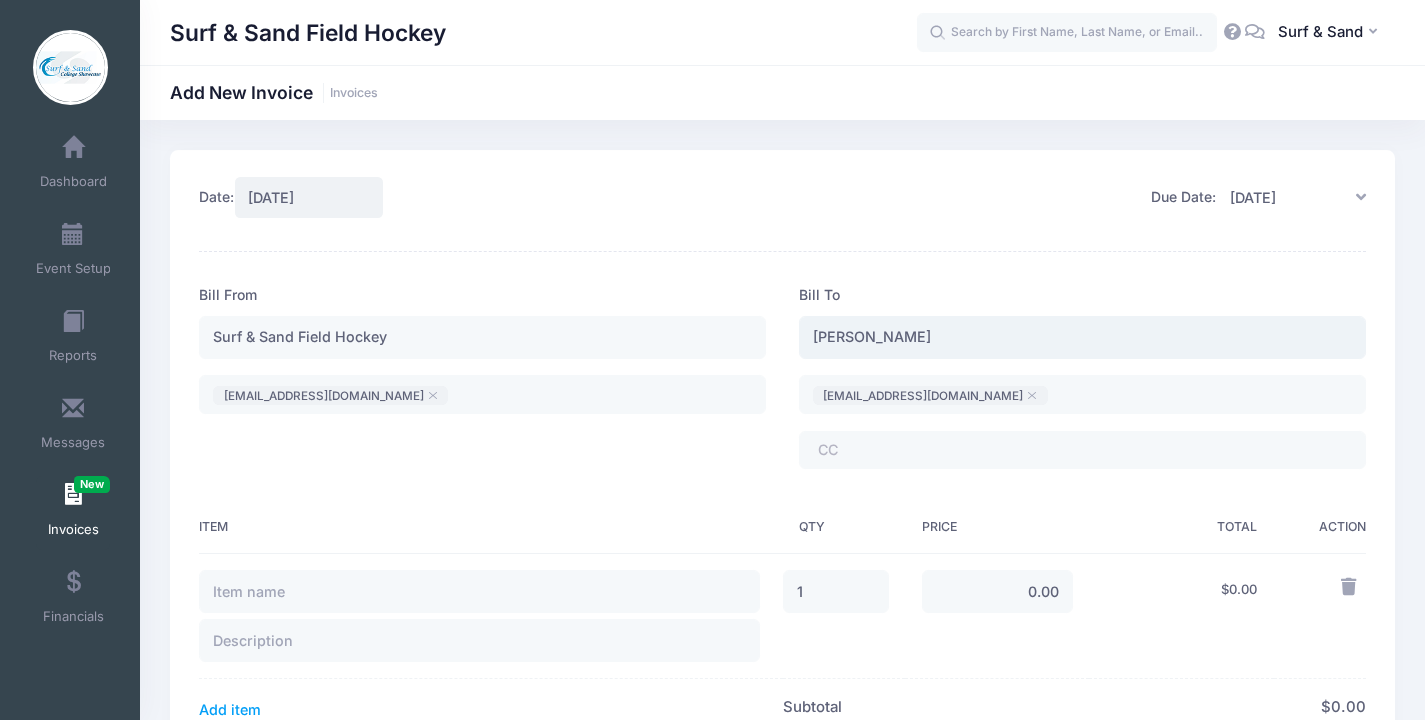 type on "[PERSON_NAME]" 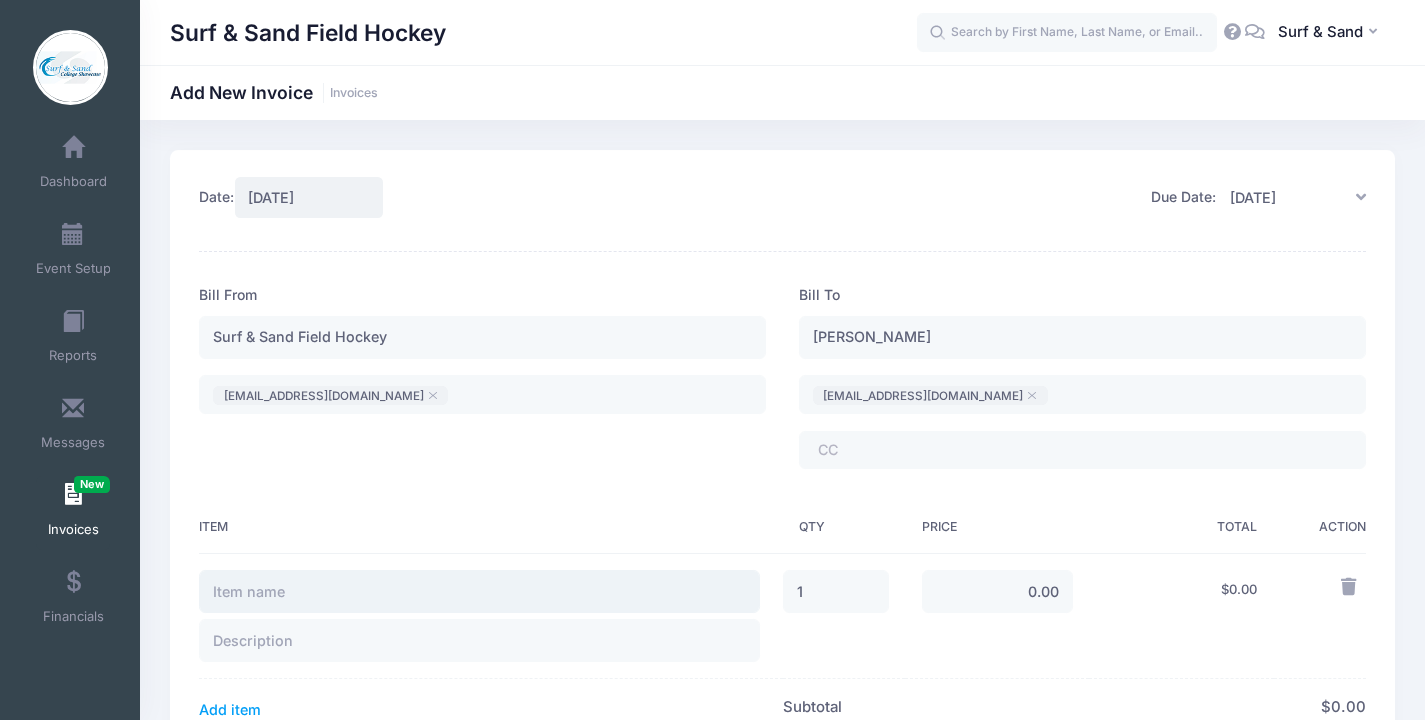 click at bounding box center (479, 591) 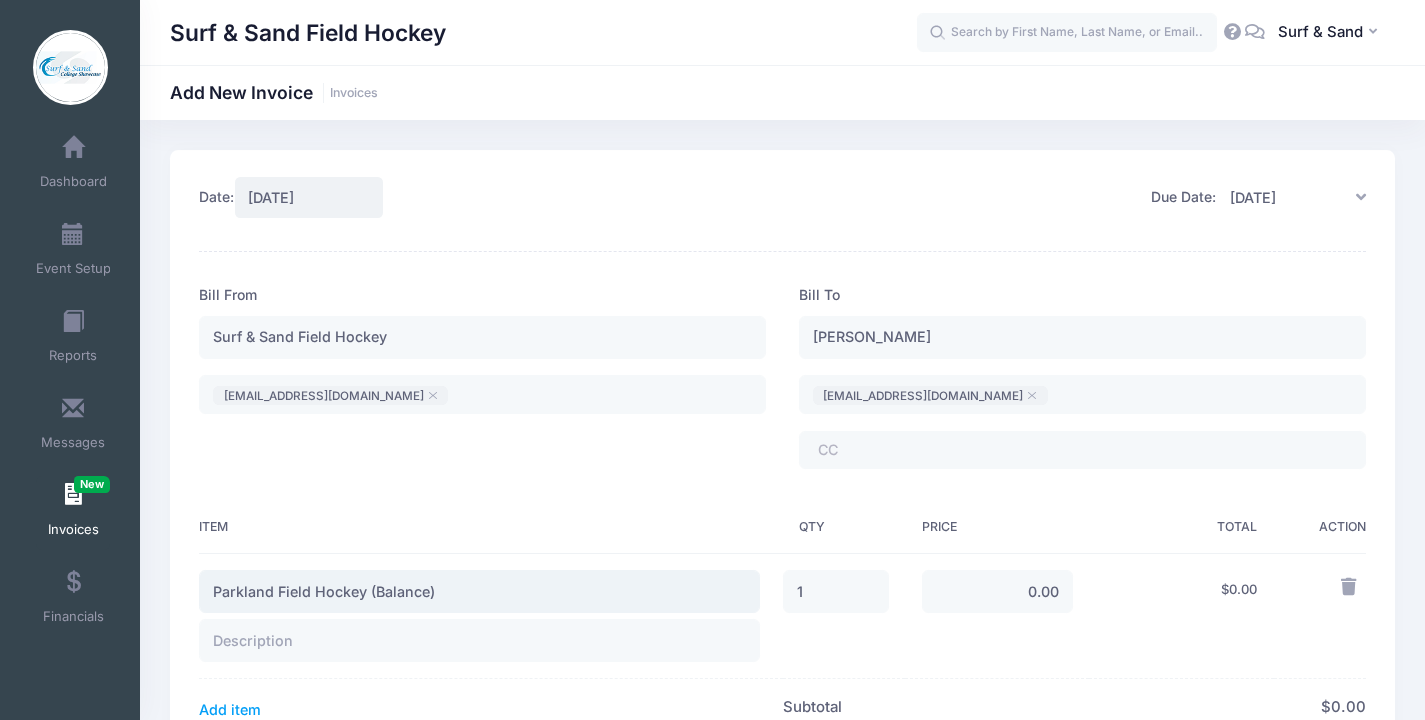 type on "Parkland Field Hockey (Balance)" 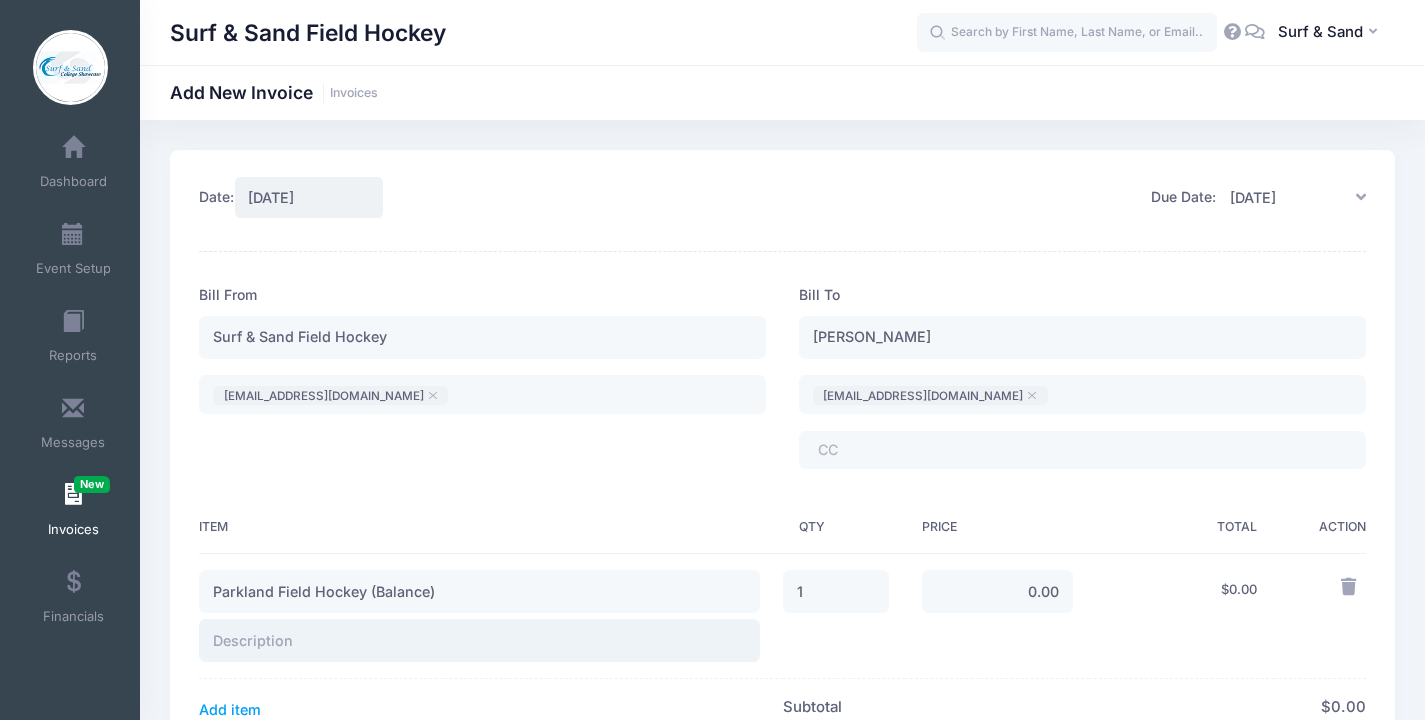 click at bounding box center [479, 640] 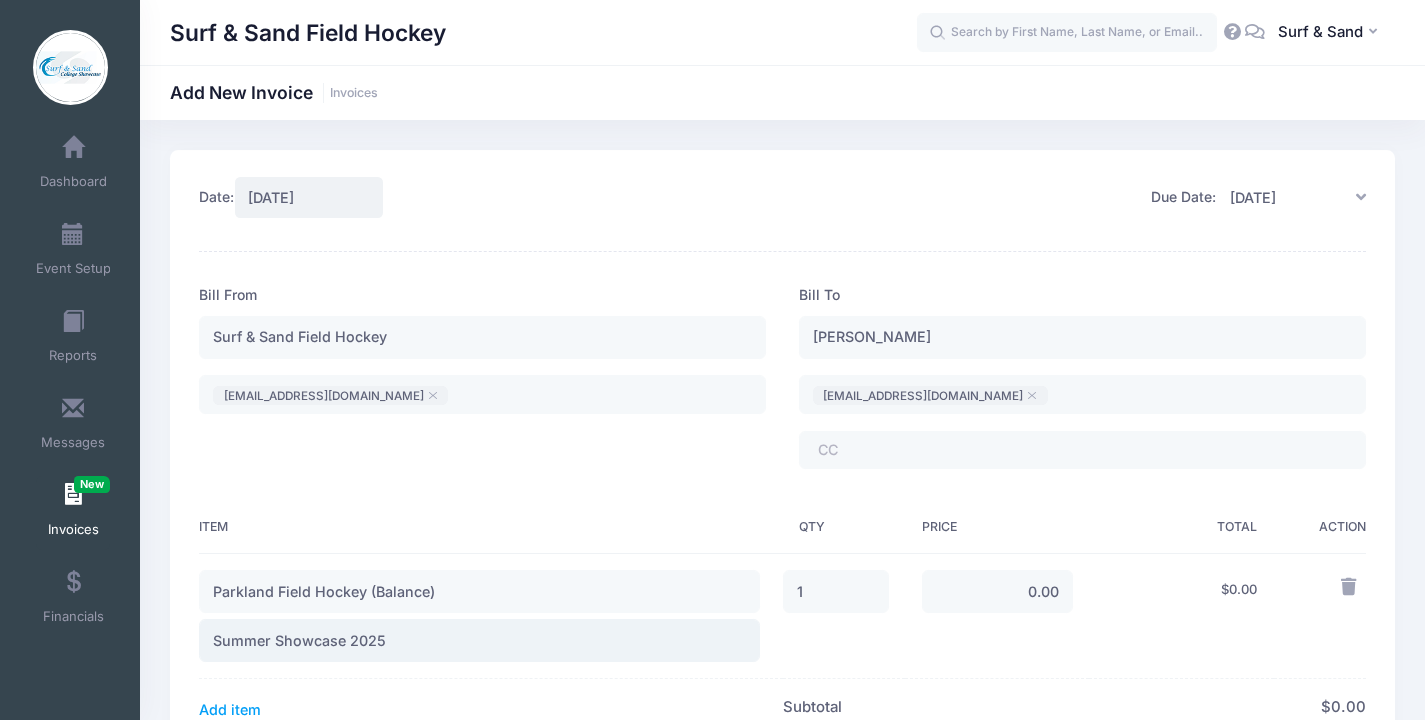 type on "Summer Showcase 2025" 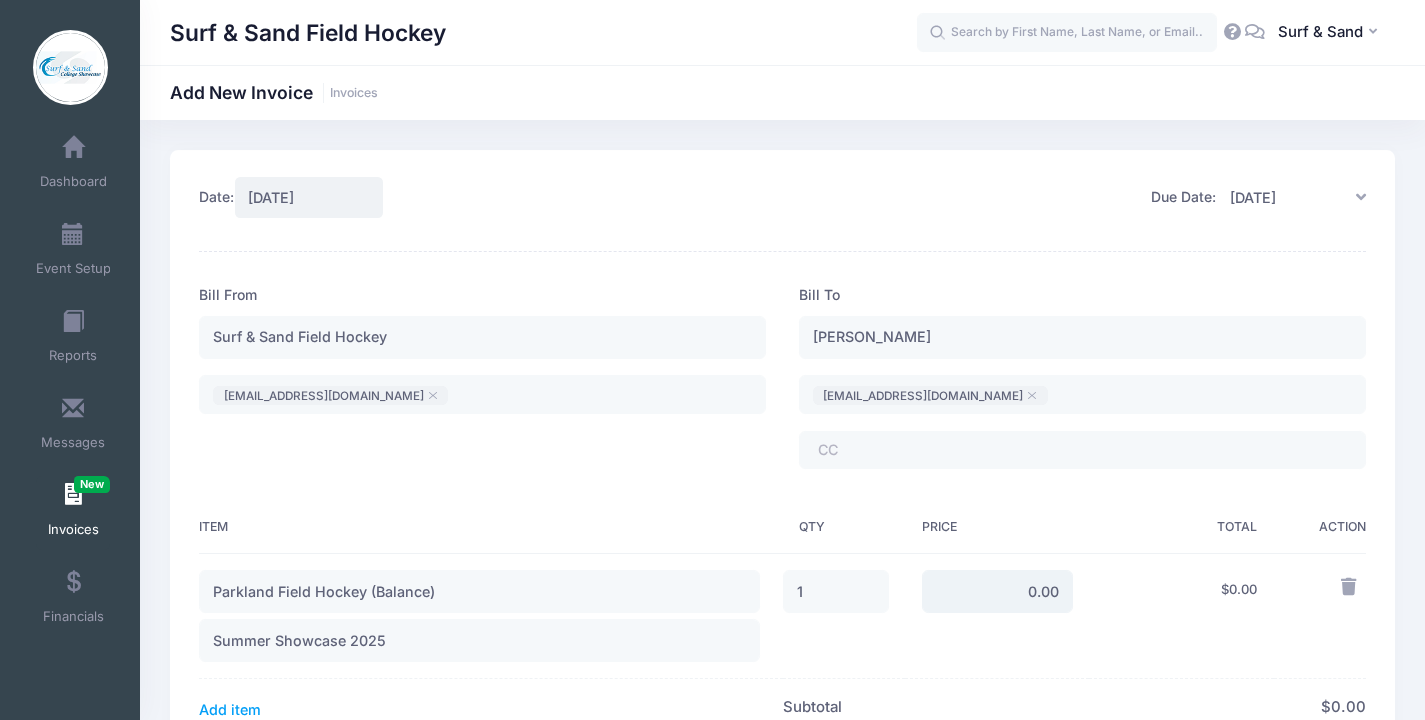 click on "0.00" at bounding box center [998, 591] 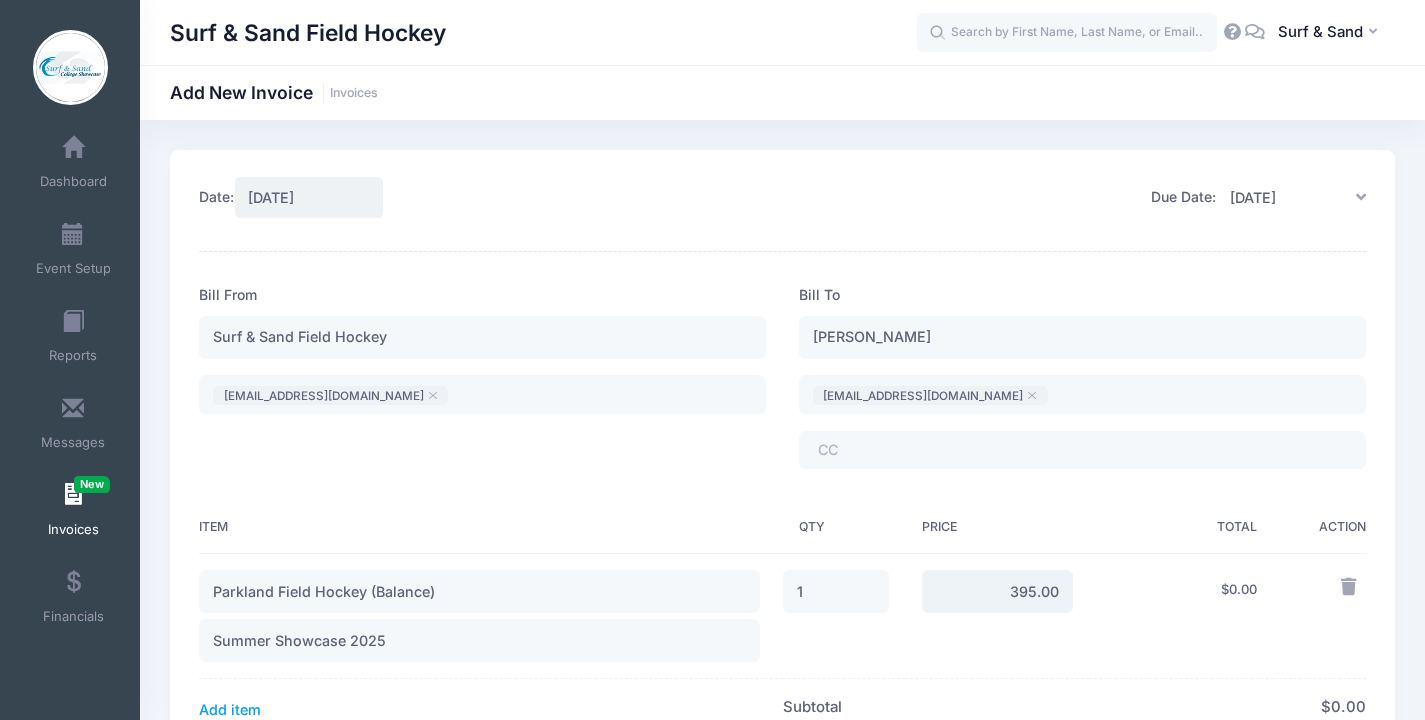 type on "395.00" 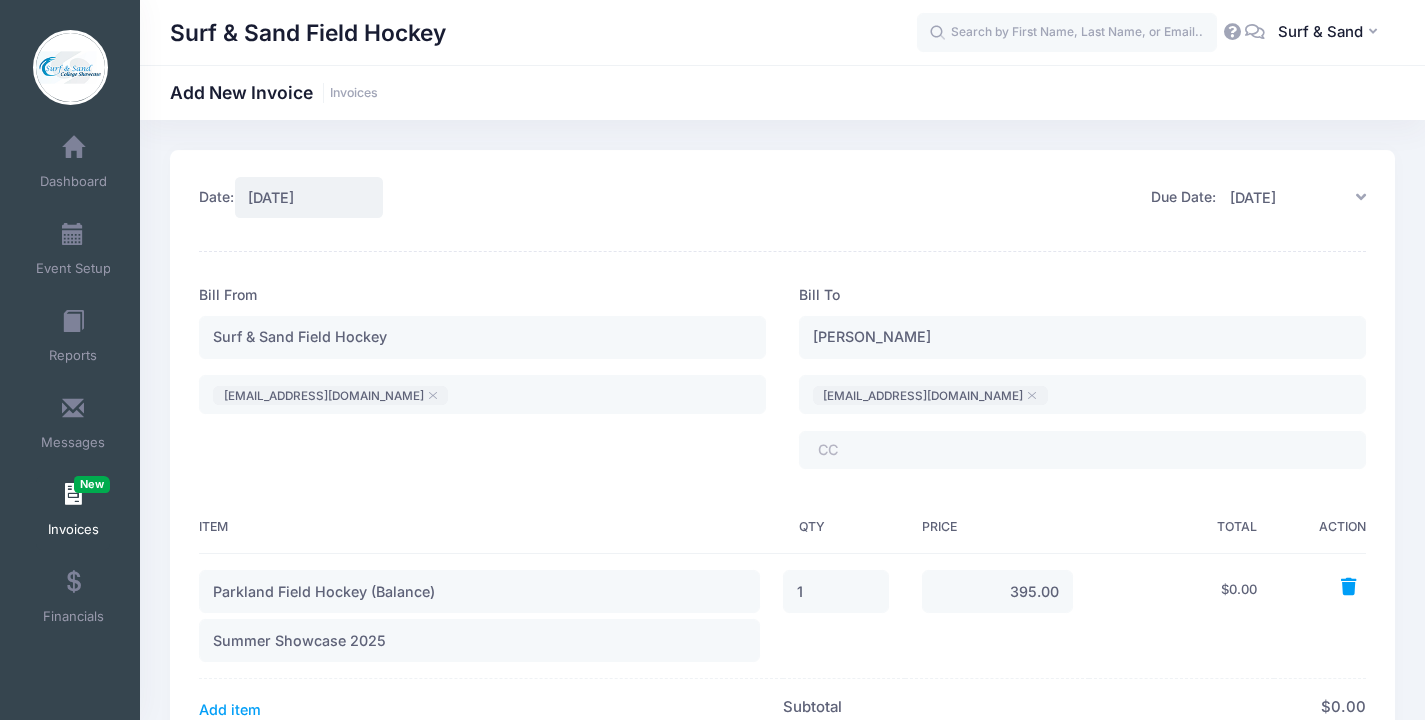 type 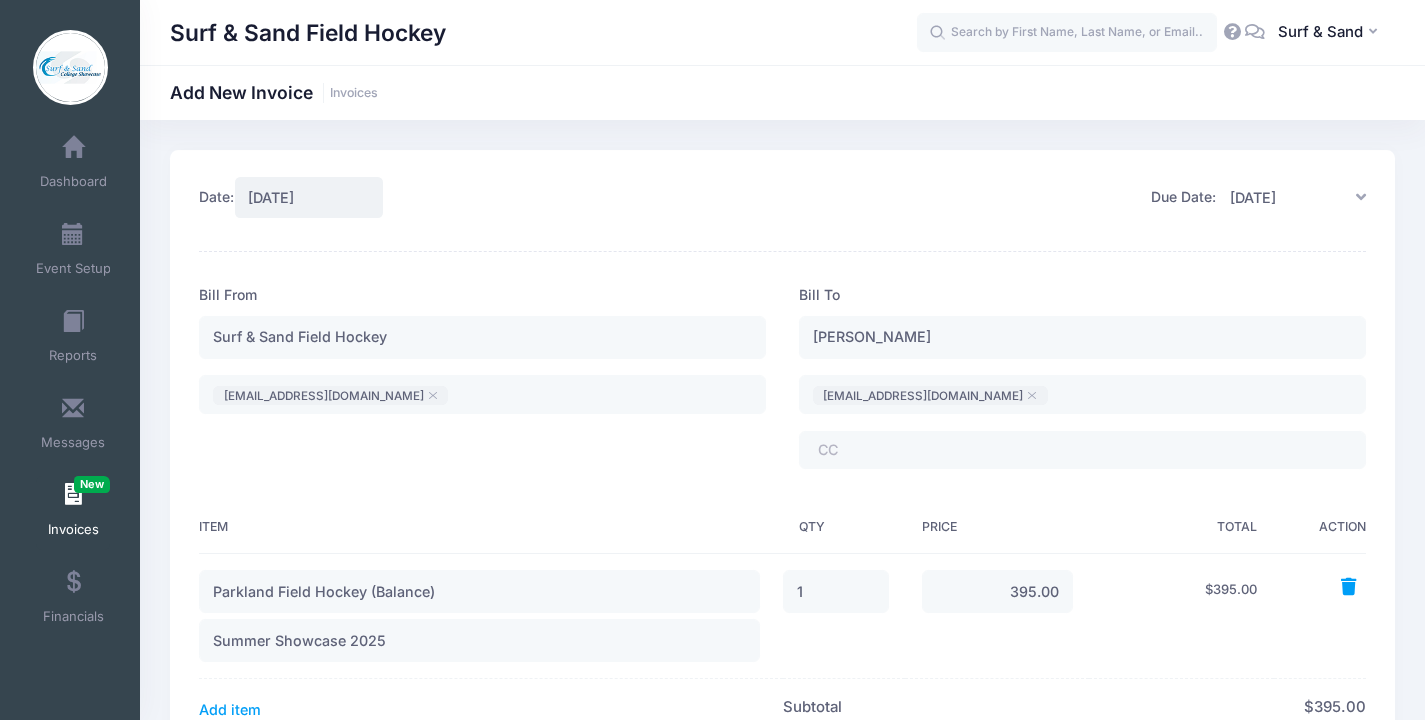 scroll, scrollTop: 321, scrollLeft: 0, axis: vertical 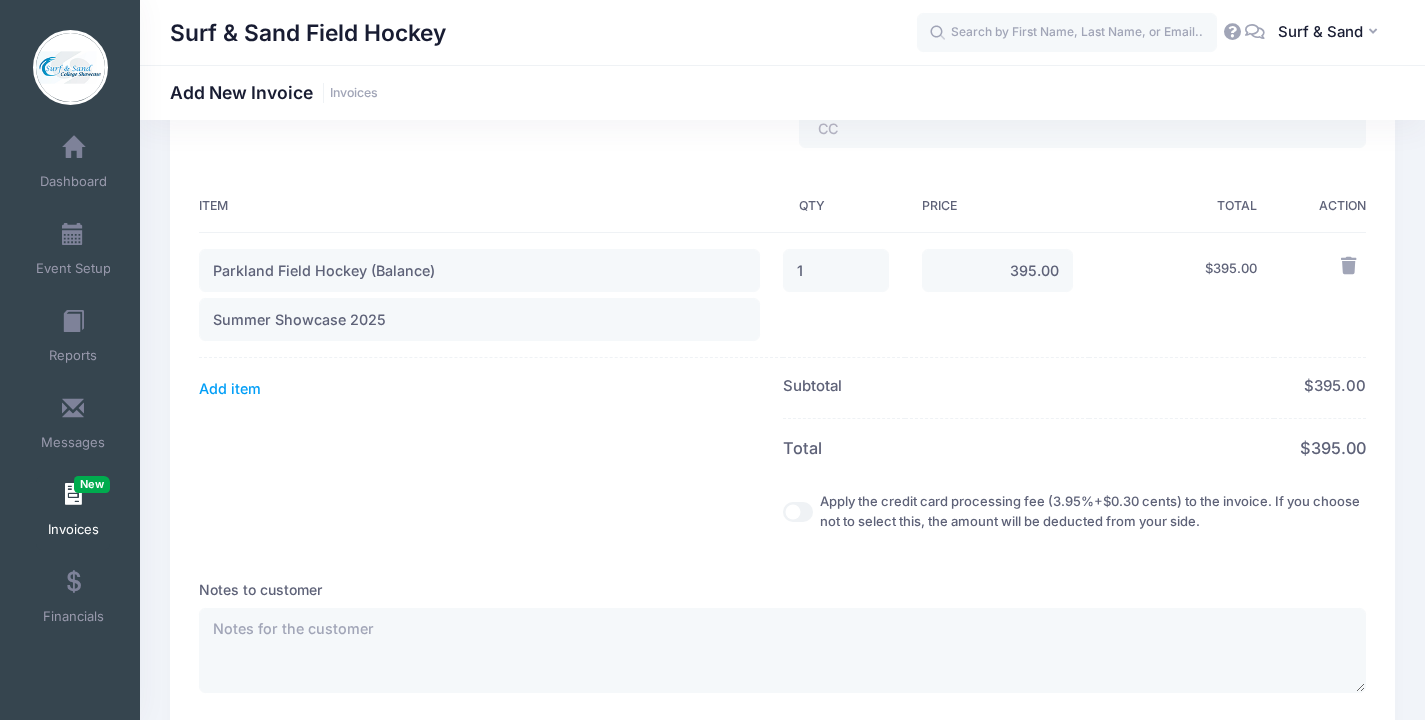 click on "Apply the credit card processing fee (3.95%+$0.30 cents) to the invoice. If you choose not to select this, the amount will be deducted from your side." at bounding box center (1074, 511) 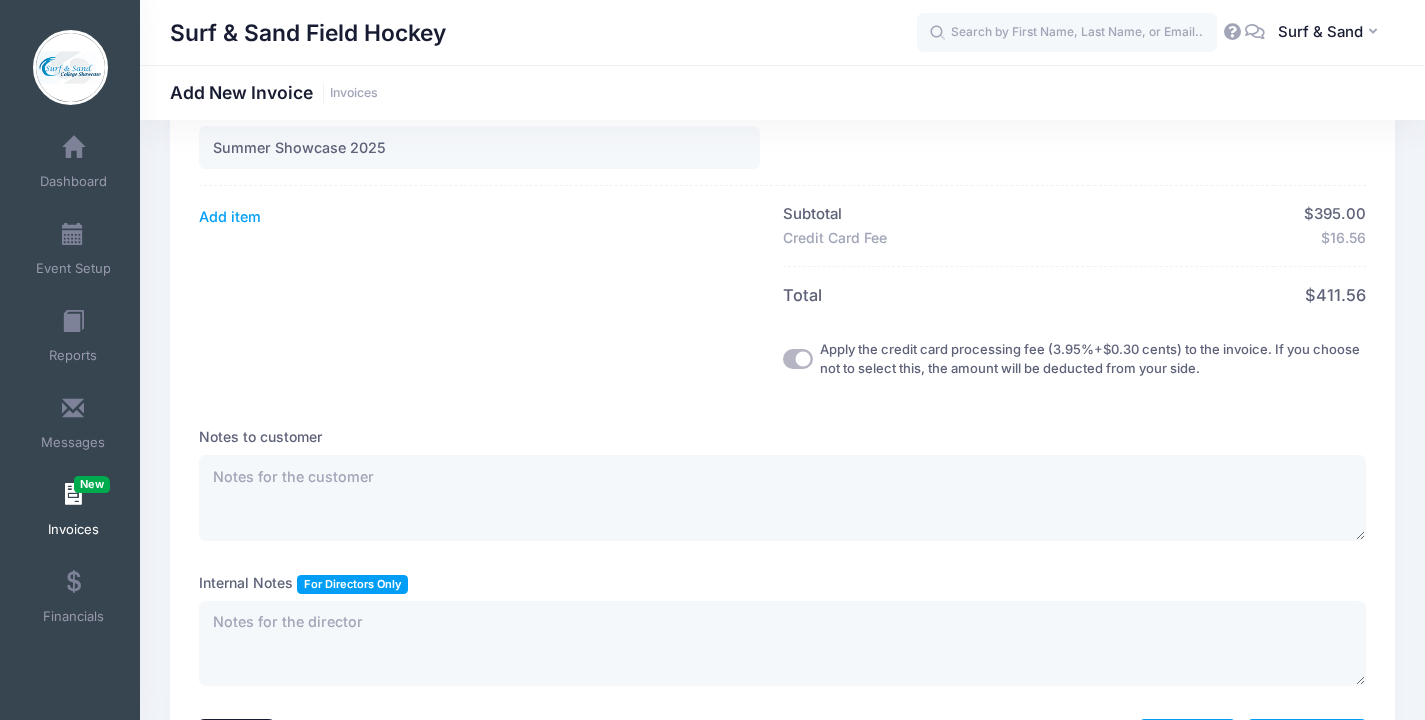 scroll, scrollTop: 629, scrollLeft: 0, axis: vertical 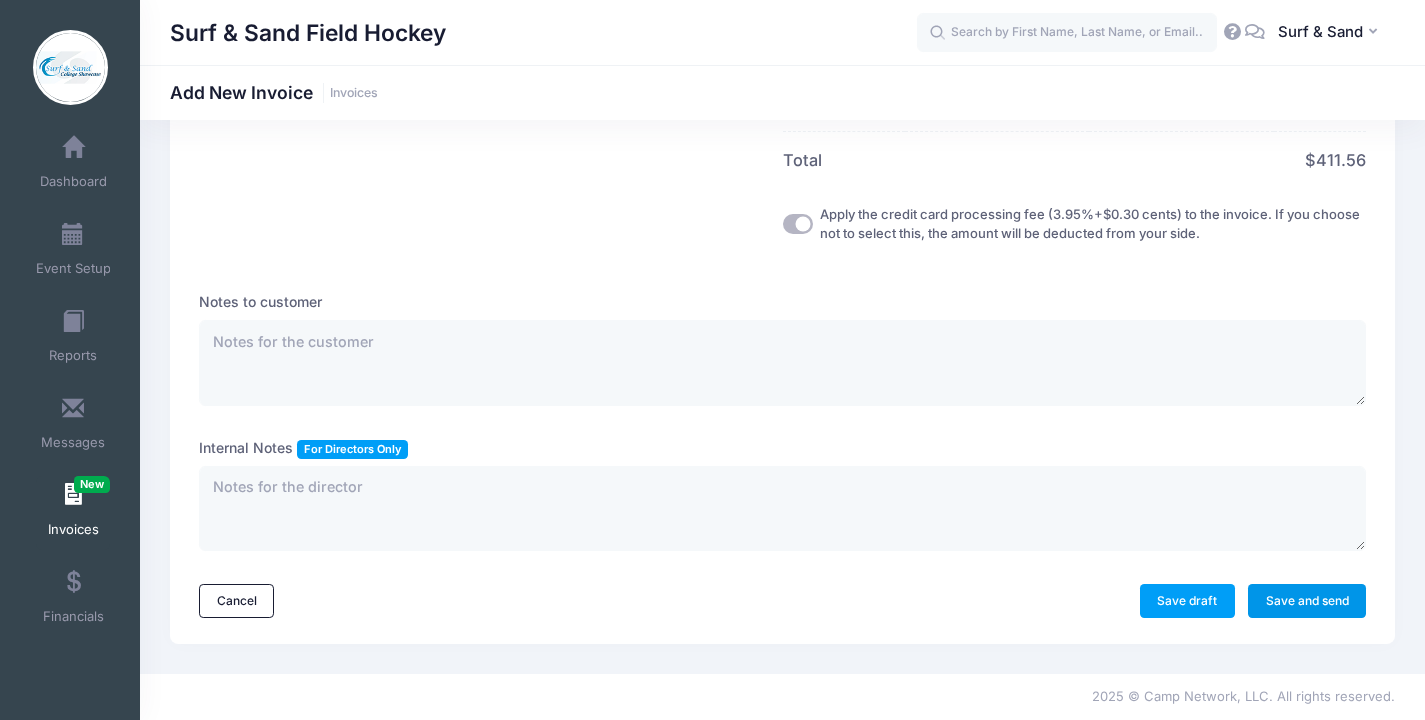 click on "Save and send" at bounding box center [1307, 601] 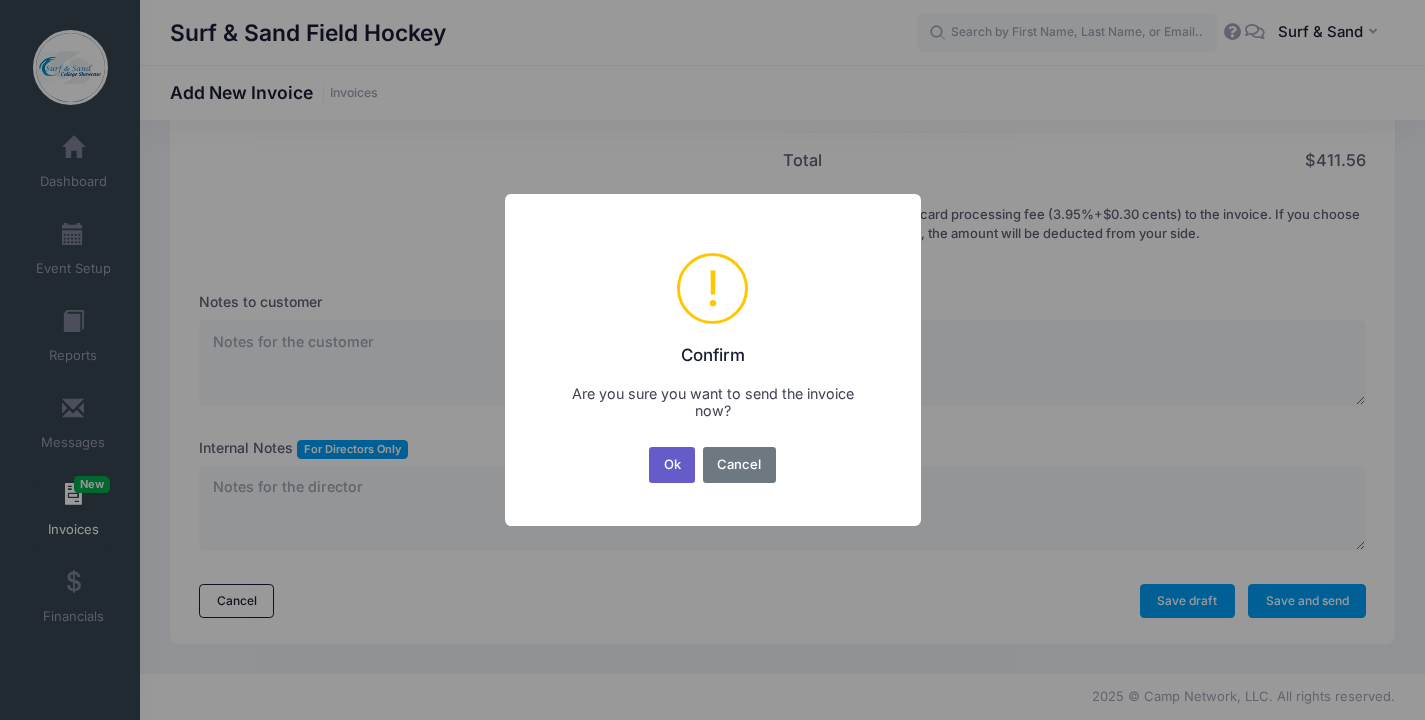 click on "Ok" at bounding box center (672, 465) 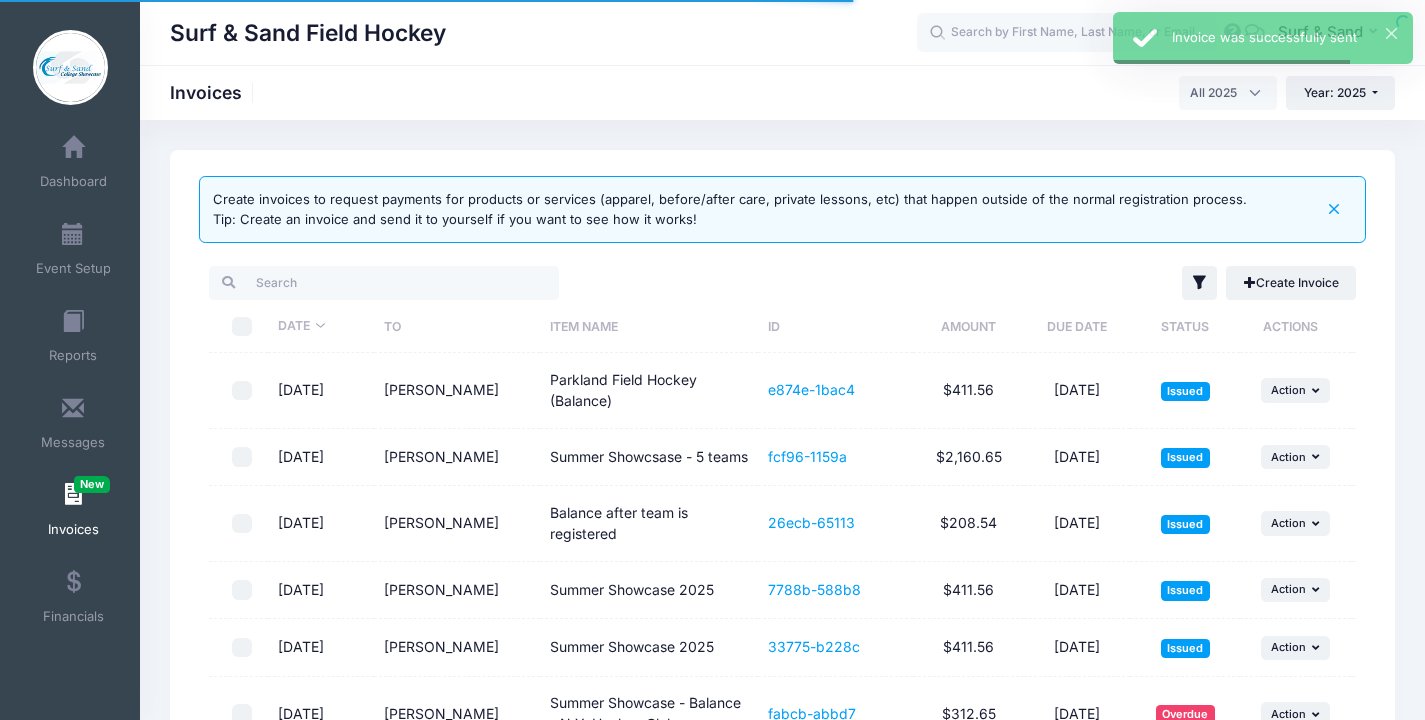 select 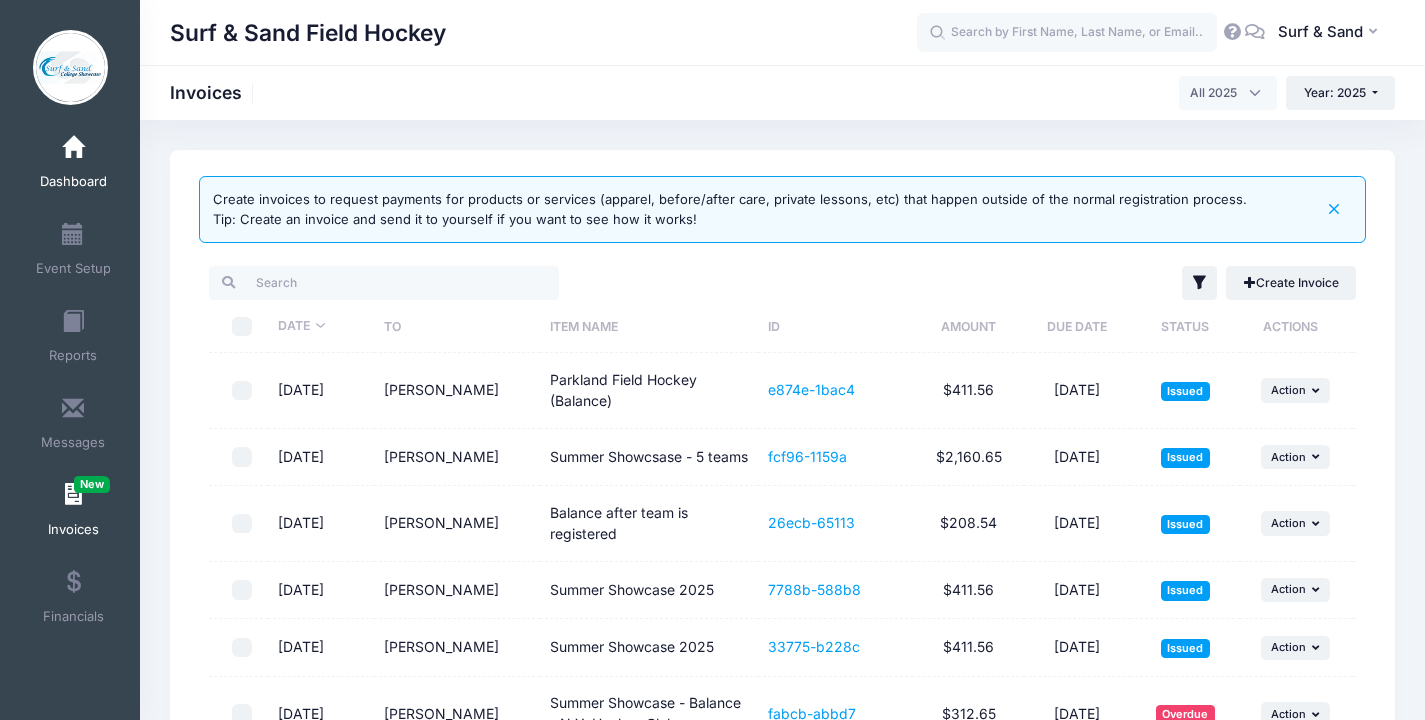 click at bounding box center [73, 148] 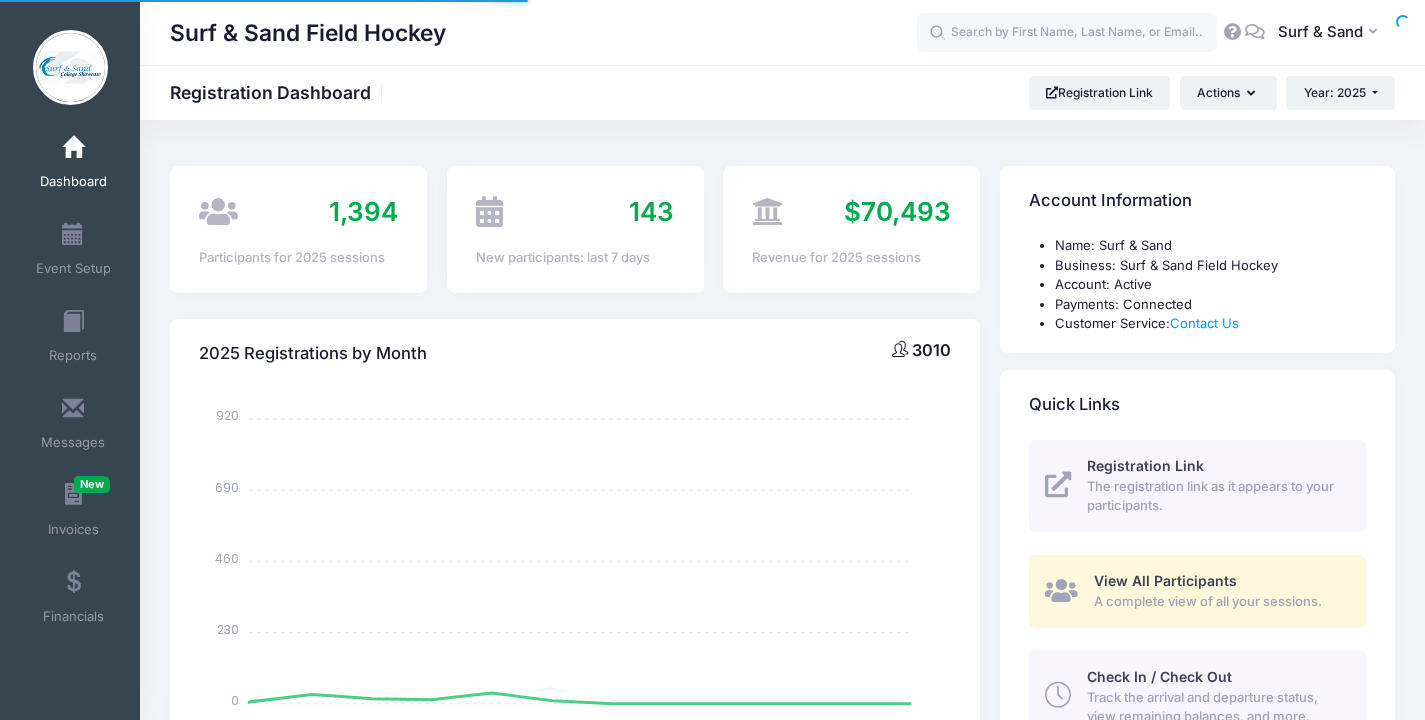 scroll, scrollTop: 0, scrollLeft: 0, axis: both 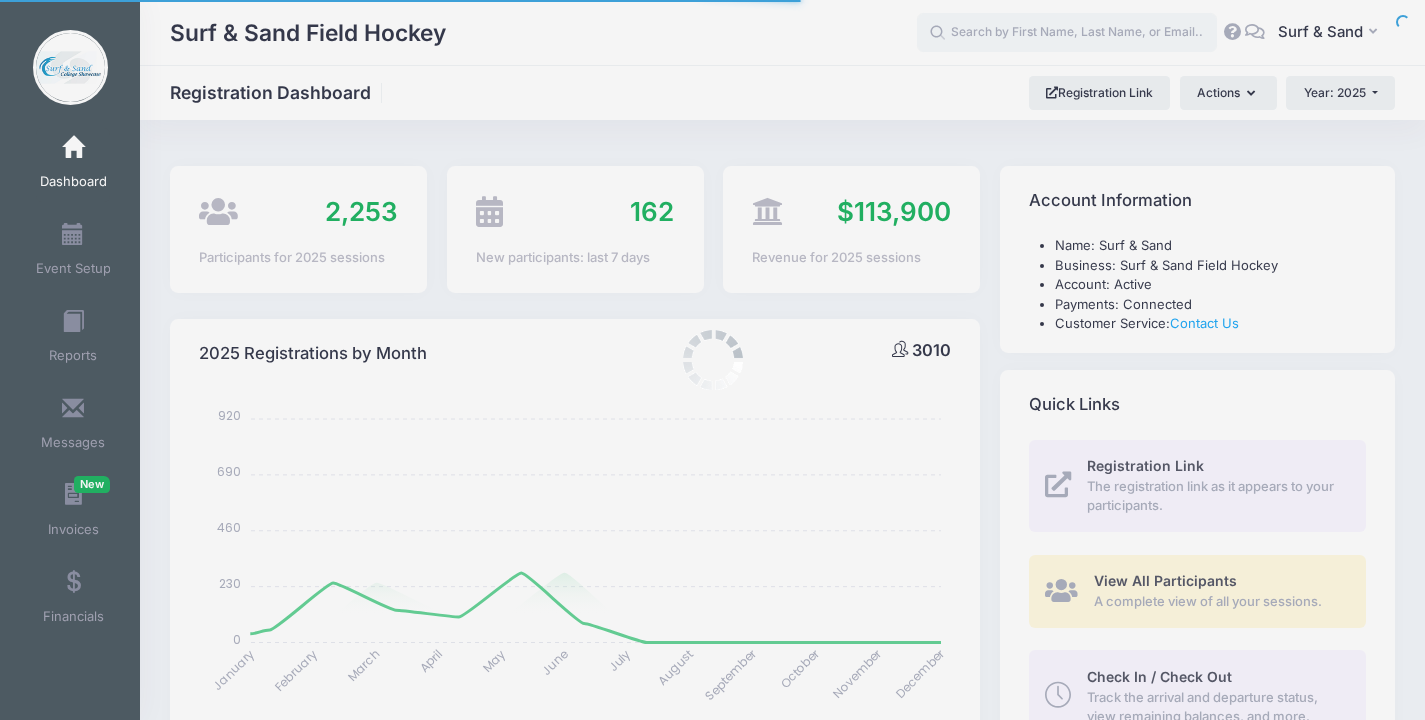 select 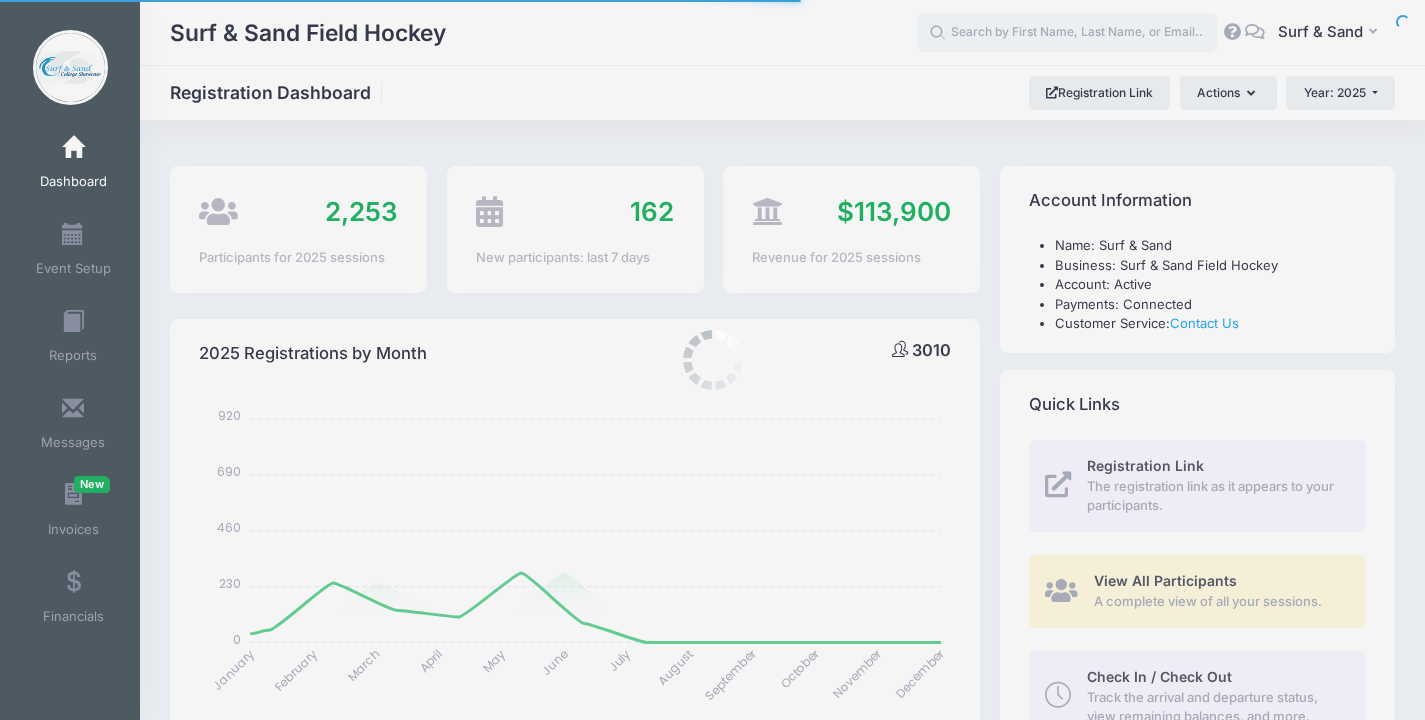 scroll, scrollTop: 0, scrollLeft: 0, axis: both 